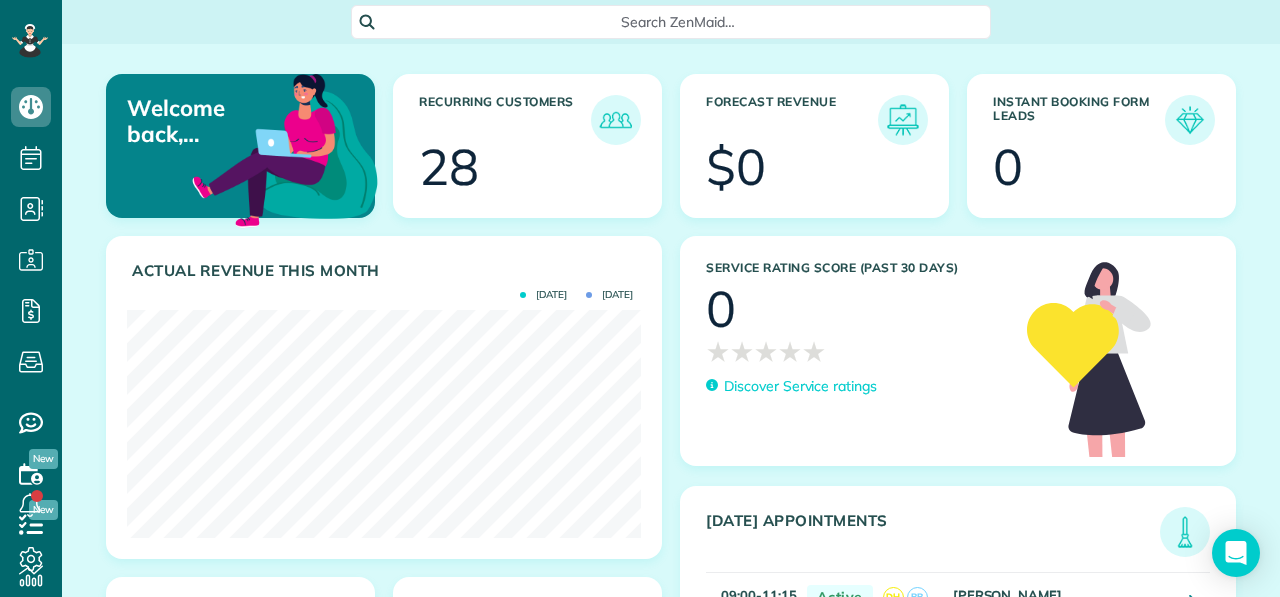 scroll, scrollTop: 0, scrollLeft: 0, axis: both 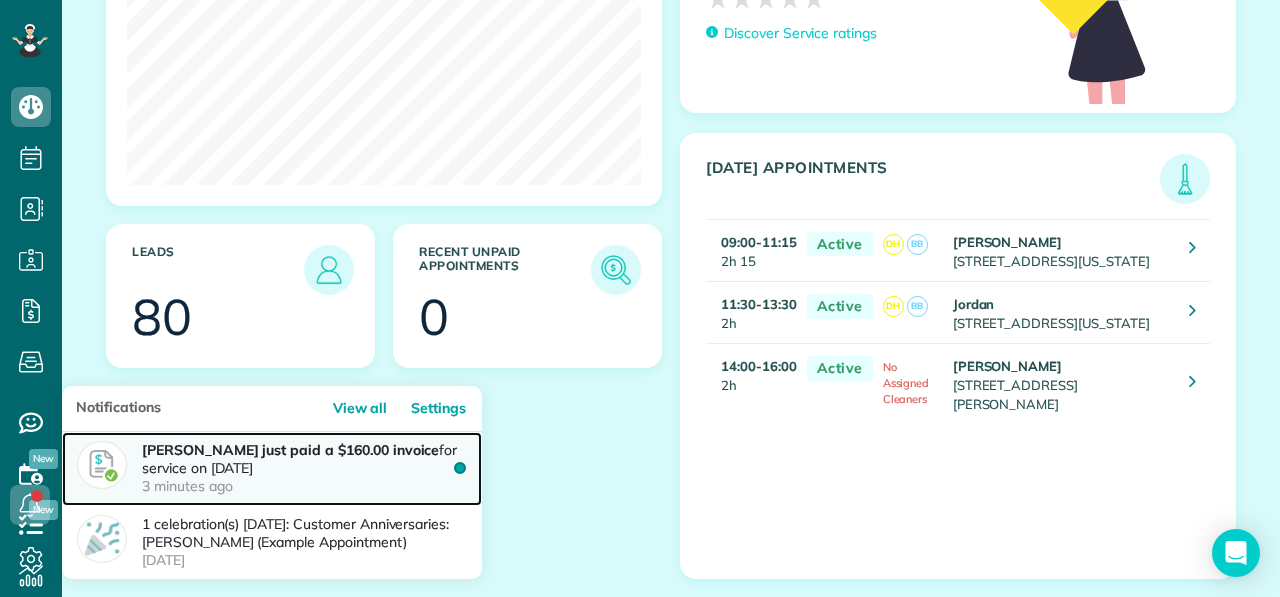 click on "3 minutes ago" at bounding box center (302, 486) 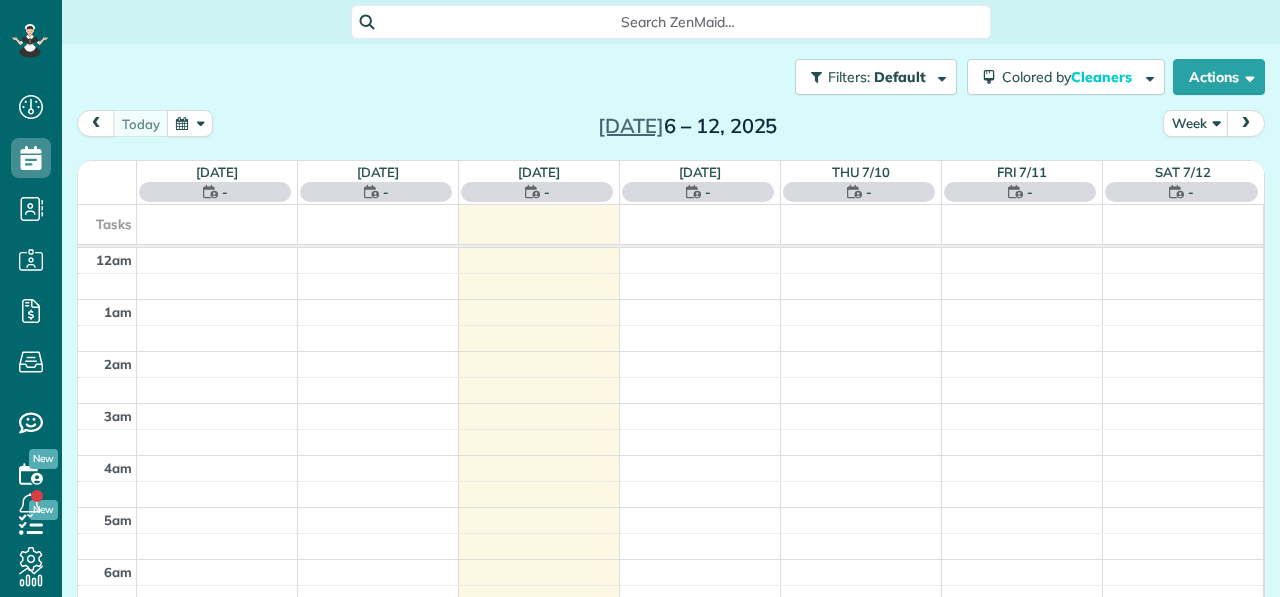 scroll, scrollTop: 0, scrollLeft: 0, axis: both 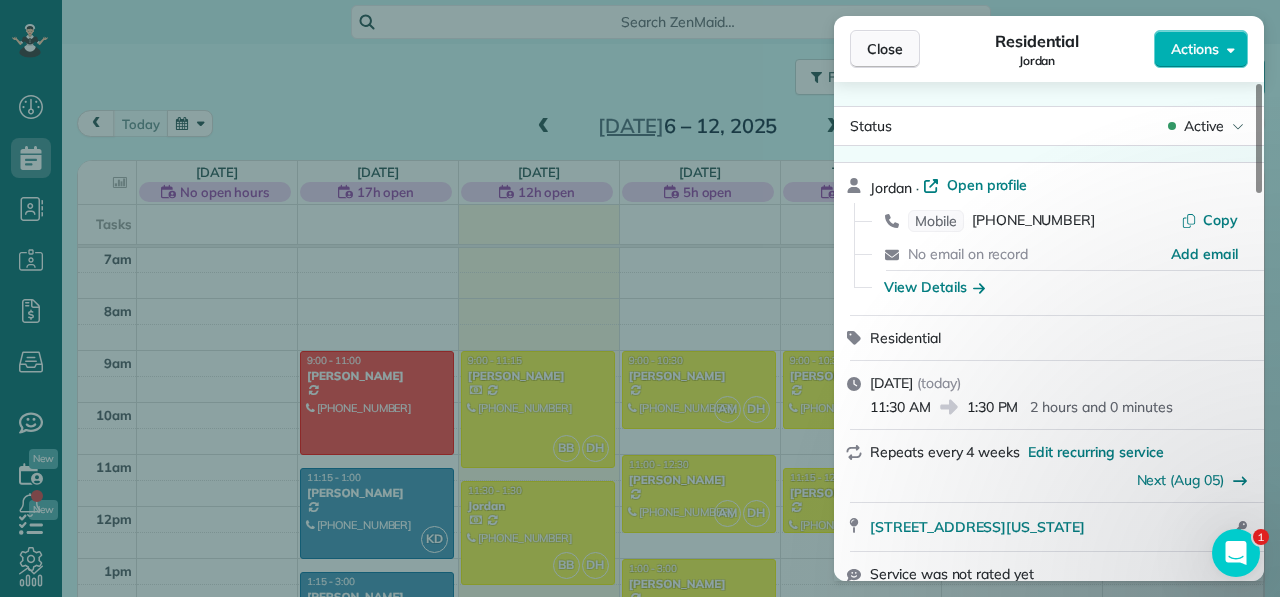 click on "Close" at bounding box center (885, 49) 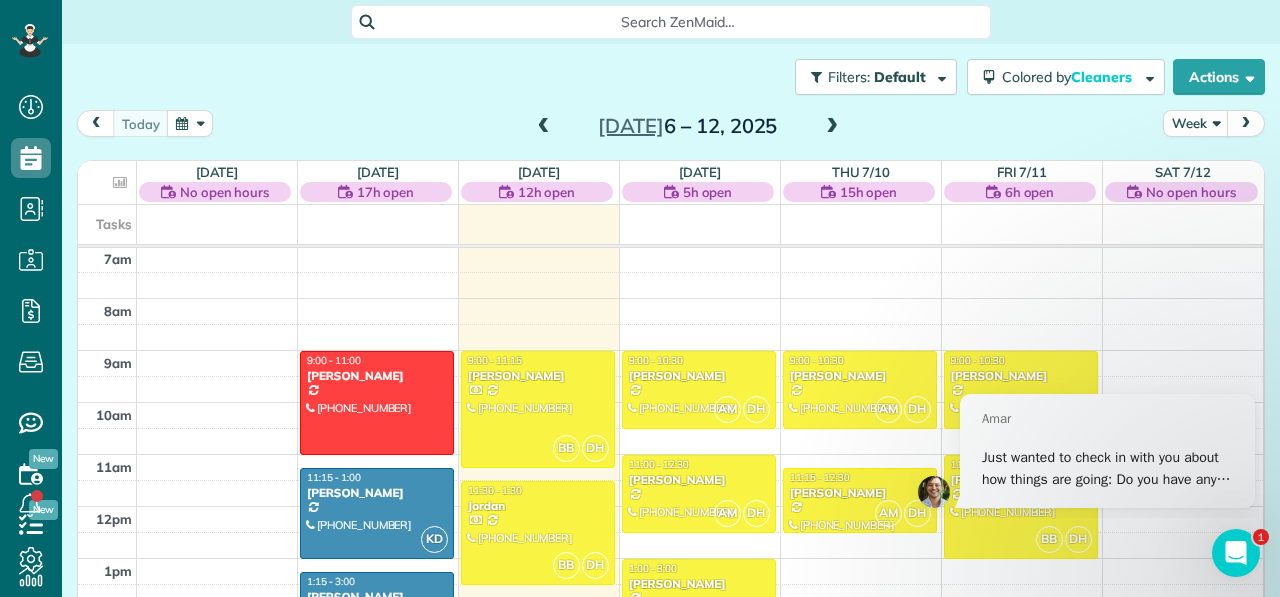 click on "Search ZenMaid…" at bounding box center [678, 22] 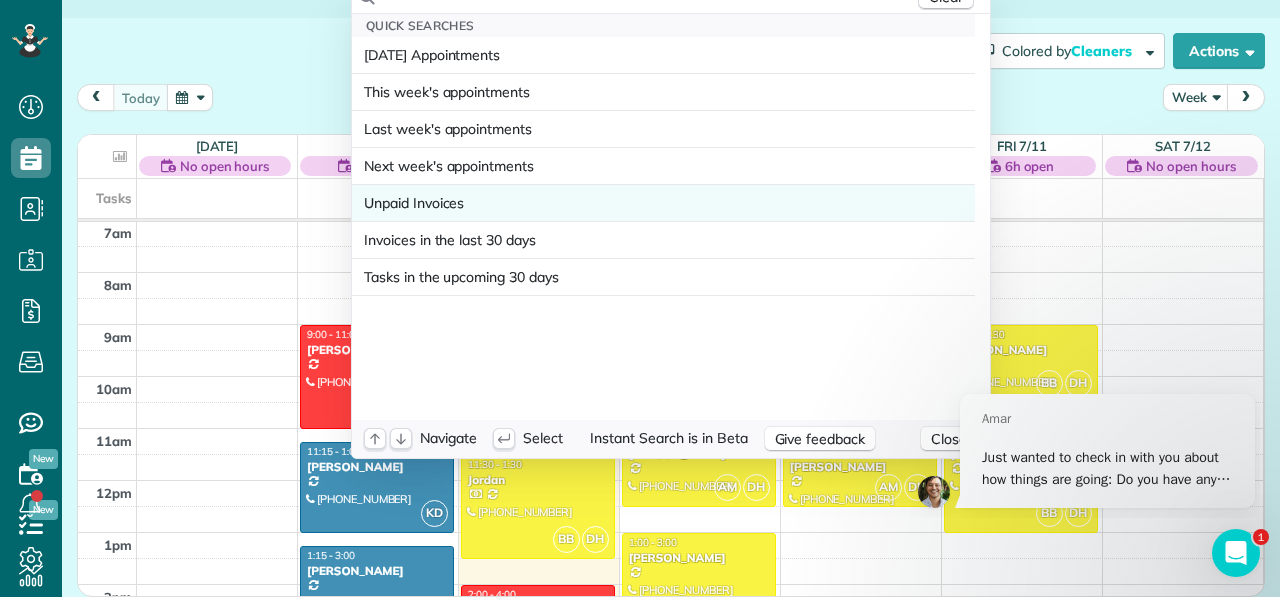 scroll, scrollTop: 0, scrollLeft: 0, axis: both 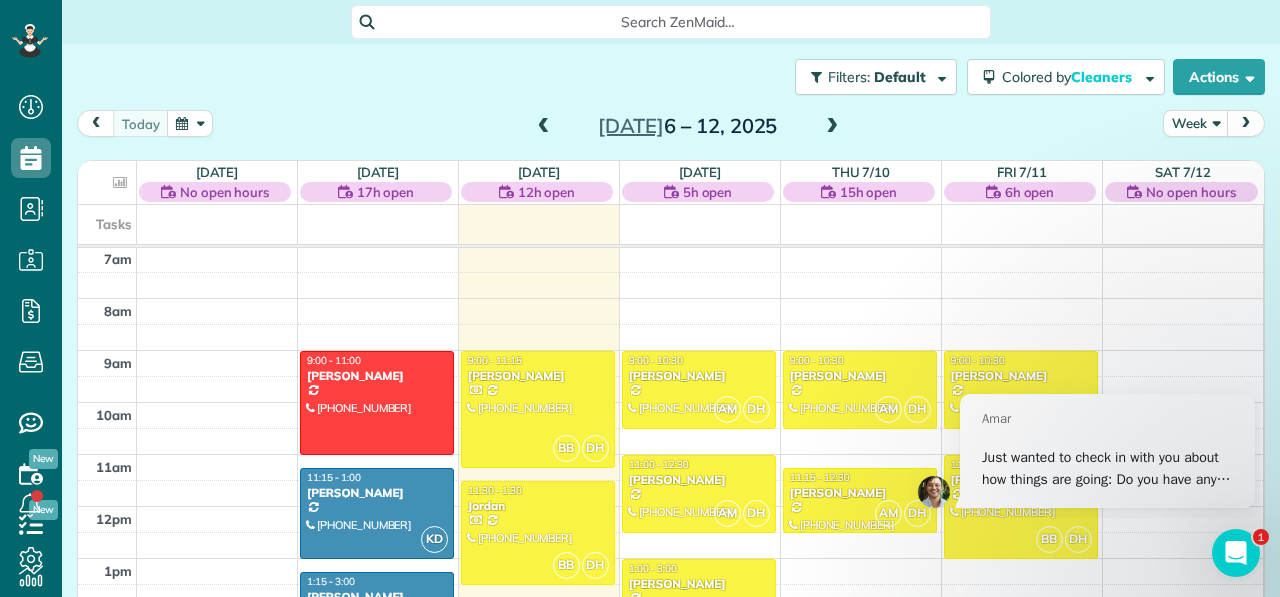 click on "Dashboard
Scheduling
Calendar View
List View
Dispatch View - Weekly scheduling (Beta)" at bounding box center [640, 298] 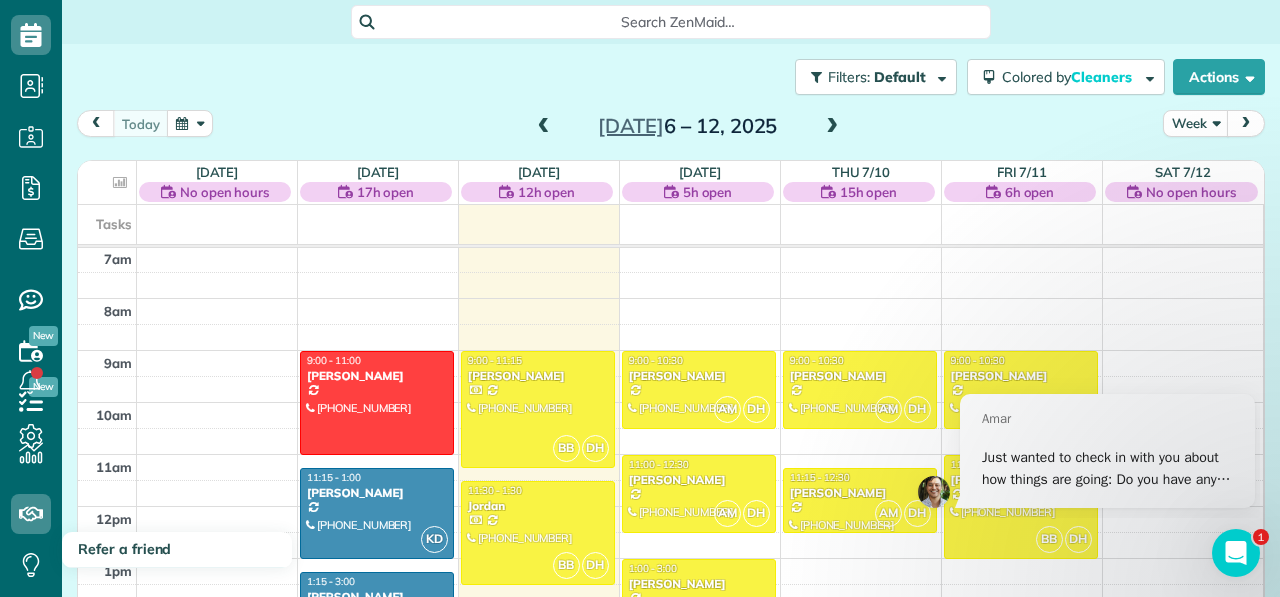 scroll, scrollTop: 124, scrollLeft: 0, axis: vertical 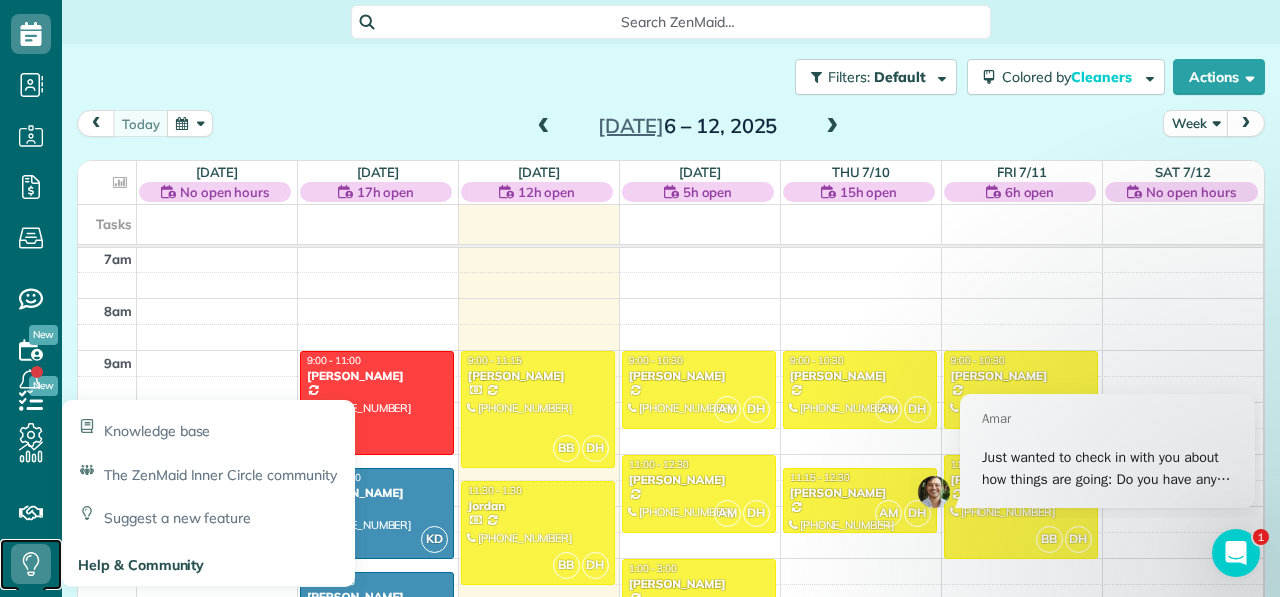 click 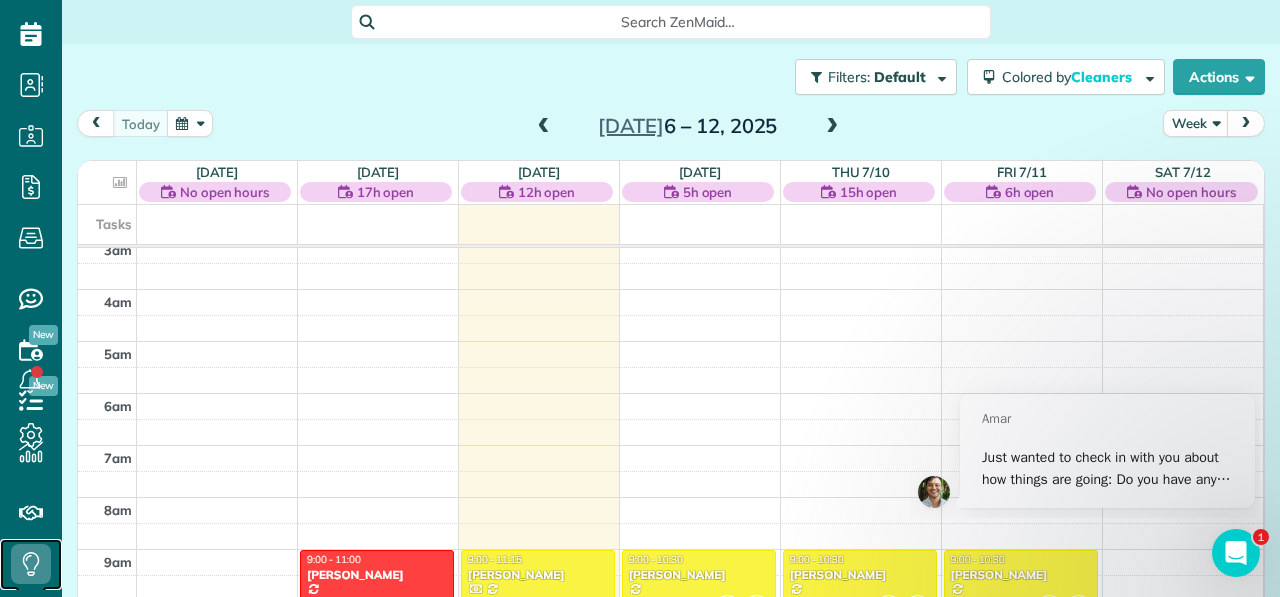 scroll, scrollTop: 207, scrollLeft: 0, axis: vertical 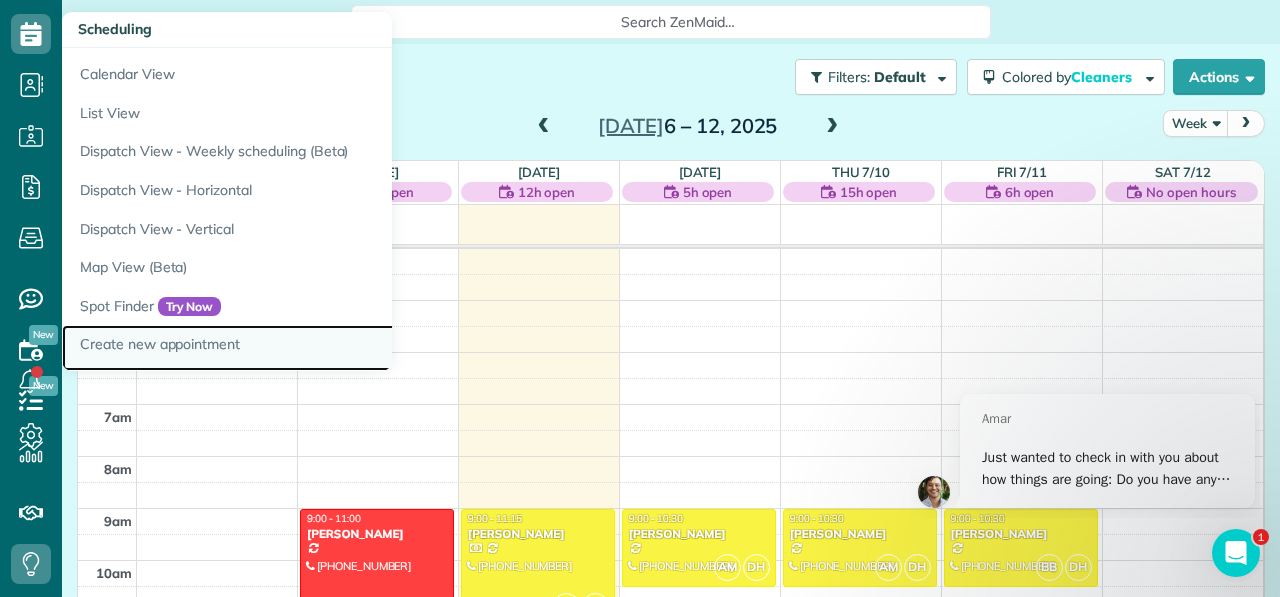 click on "Create new appointment" at bounding box center [312, 348] 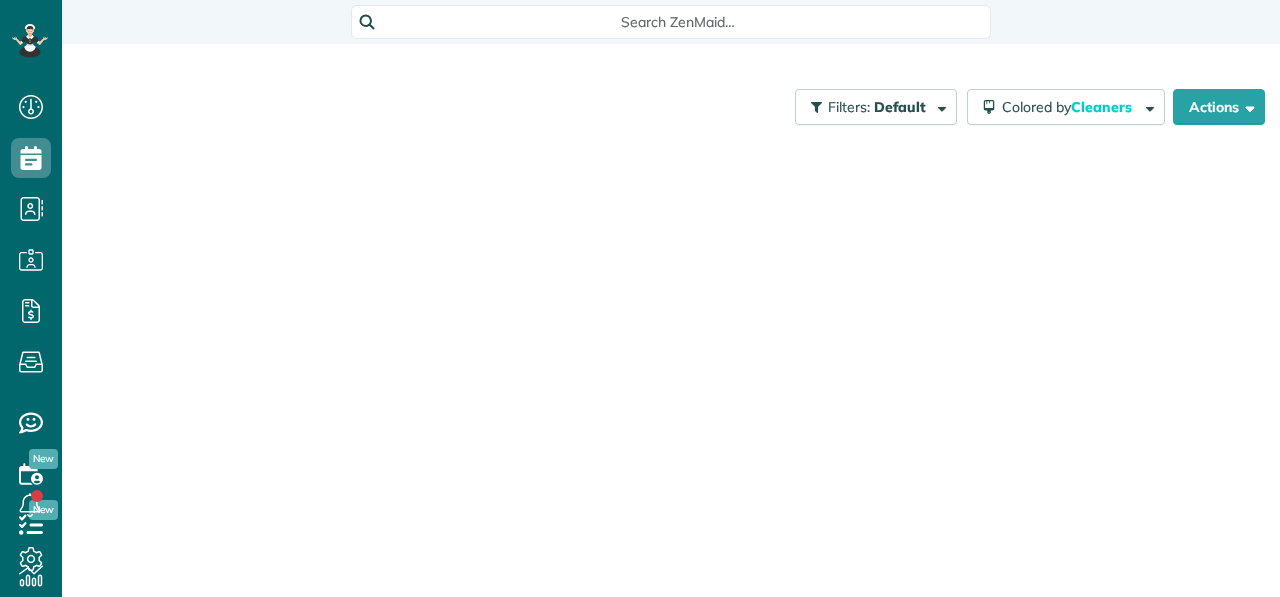 scroll, scrollTop: 0, scrollLeft: 0, axis: both 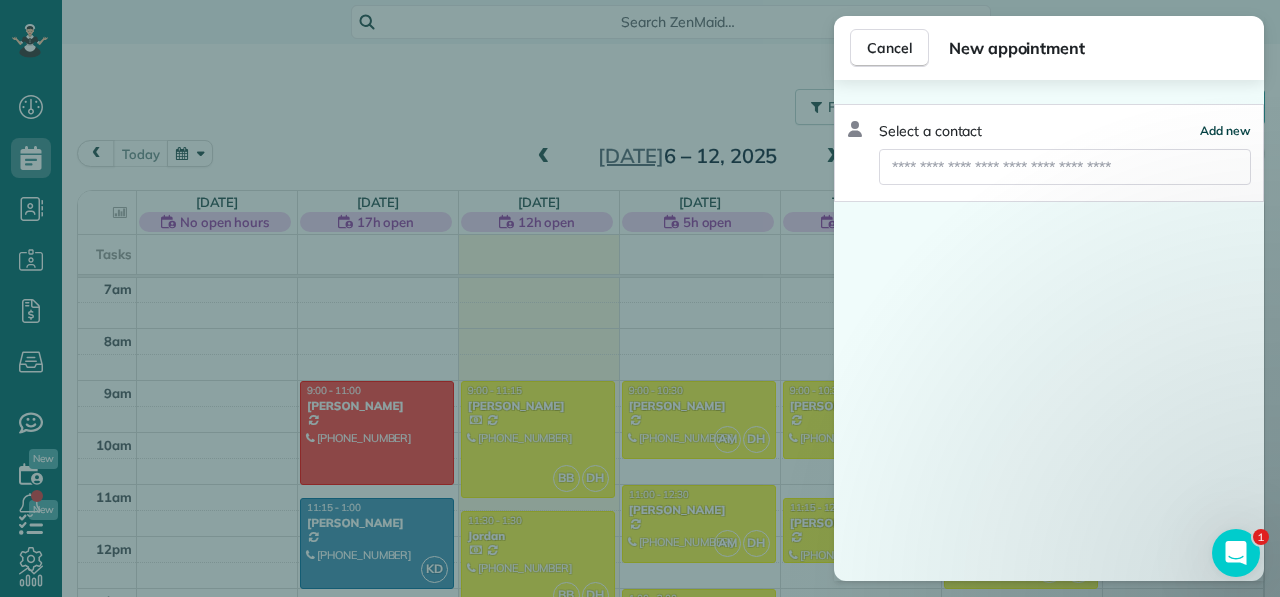 click on "Add new" at bounding box center (1225, 130) 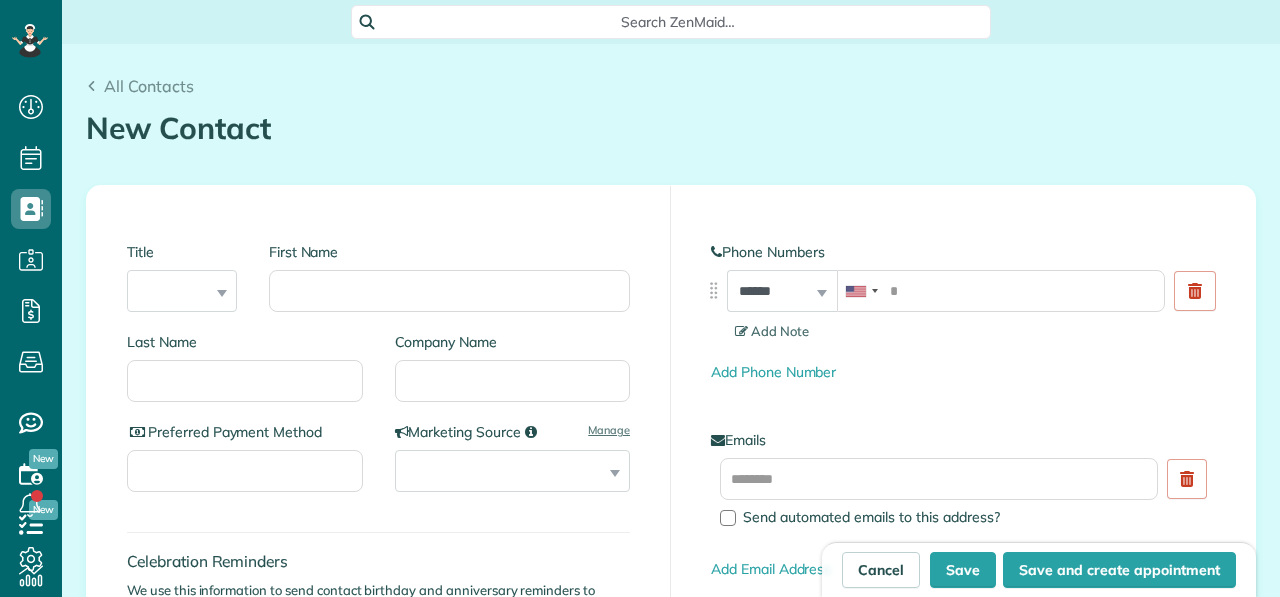 scroll, scrollTop: 0, scrollLeft: 0, axis: both 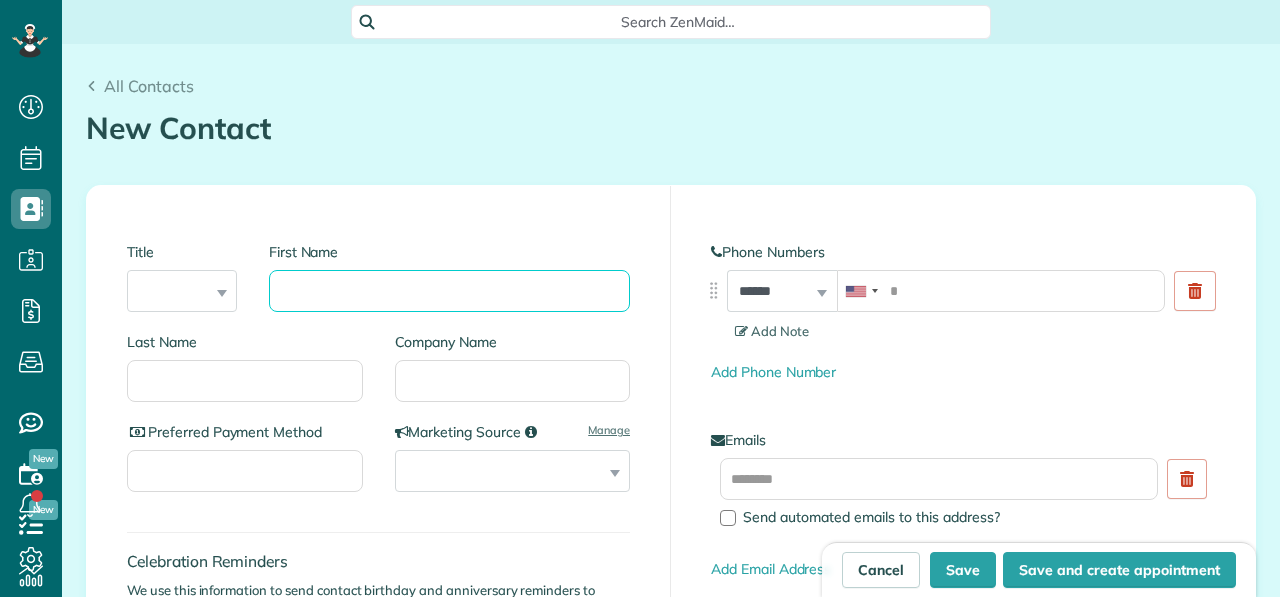click on "First Name" at bounding box center (449, 291) 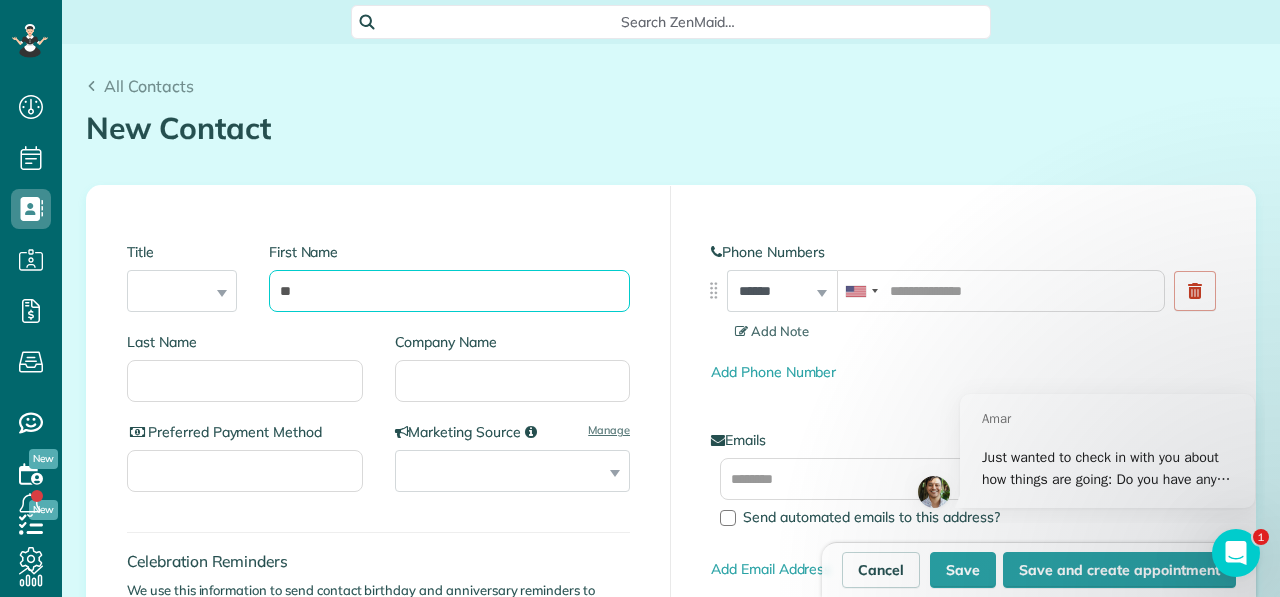 scroll, scrollTop: 0, scrollLeft: 0, axis: both 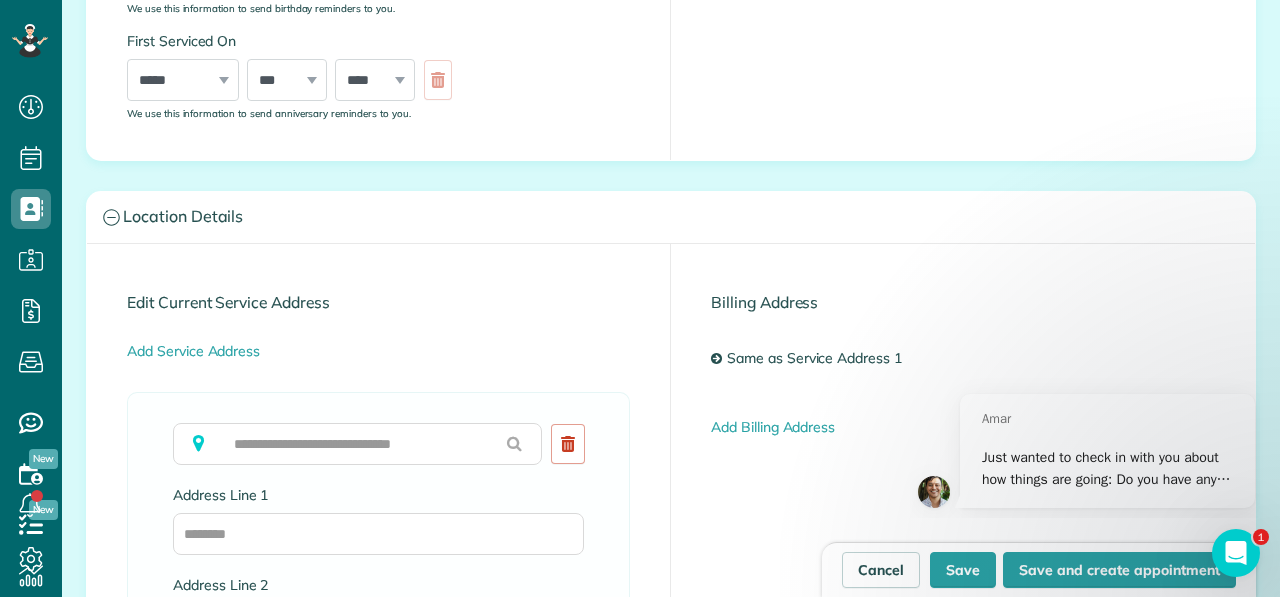 type on "**********" 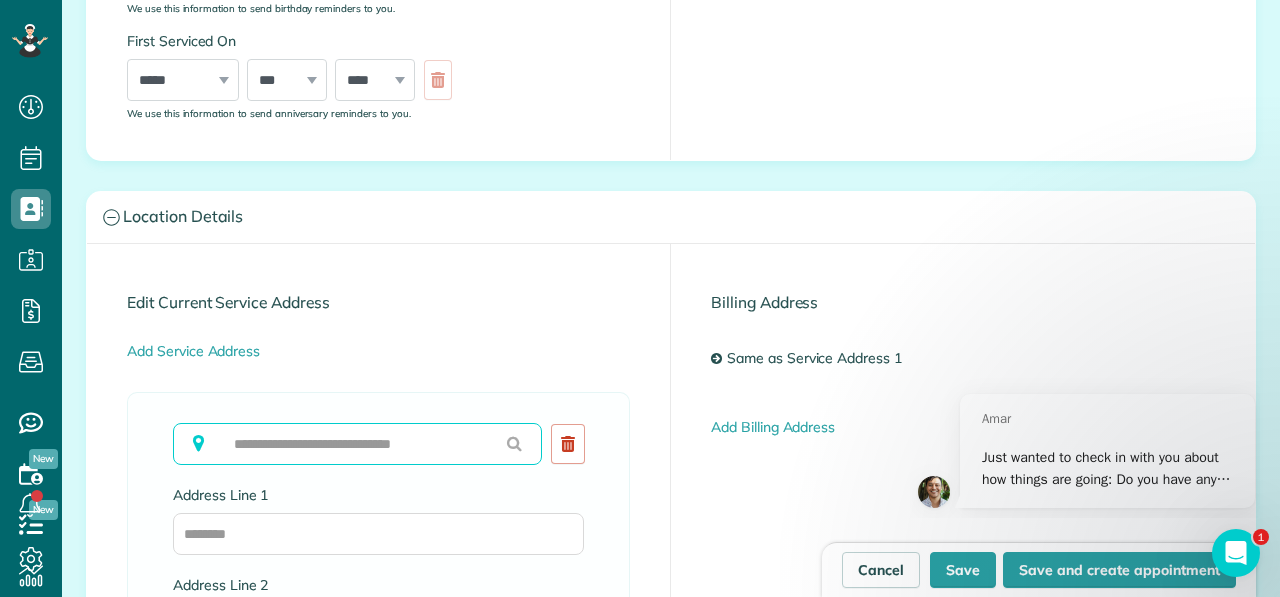 click at bounding box center [357, 444] 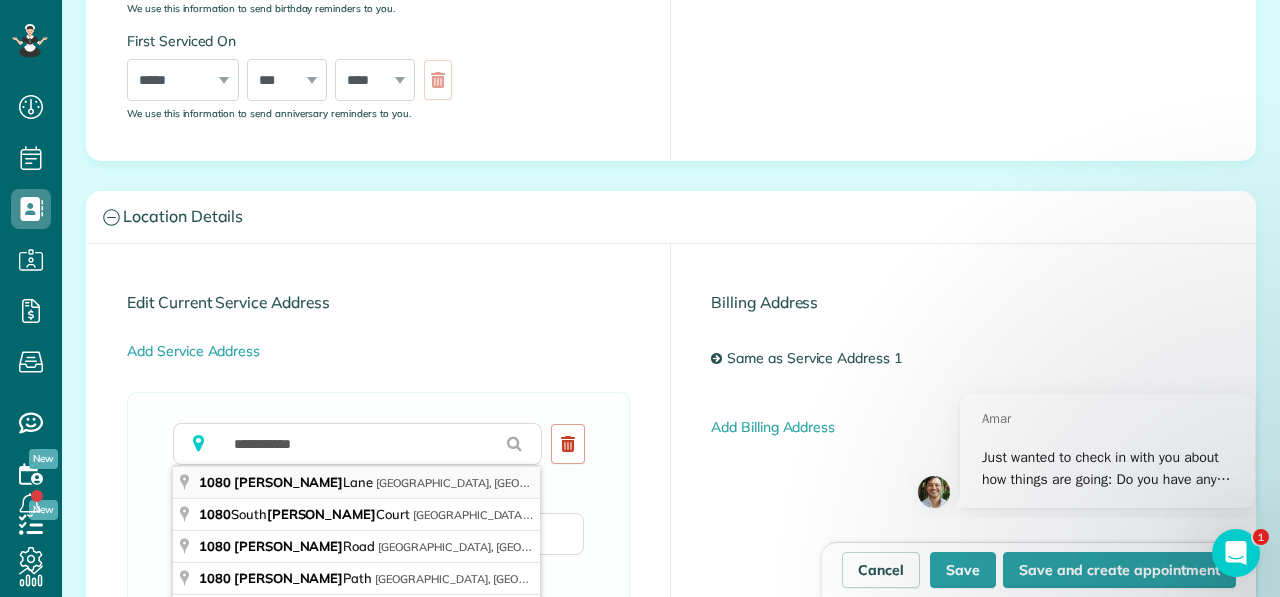 type on "**********" 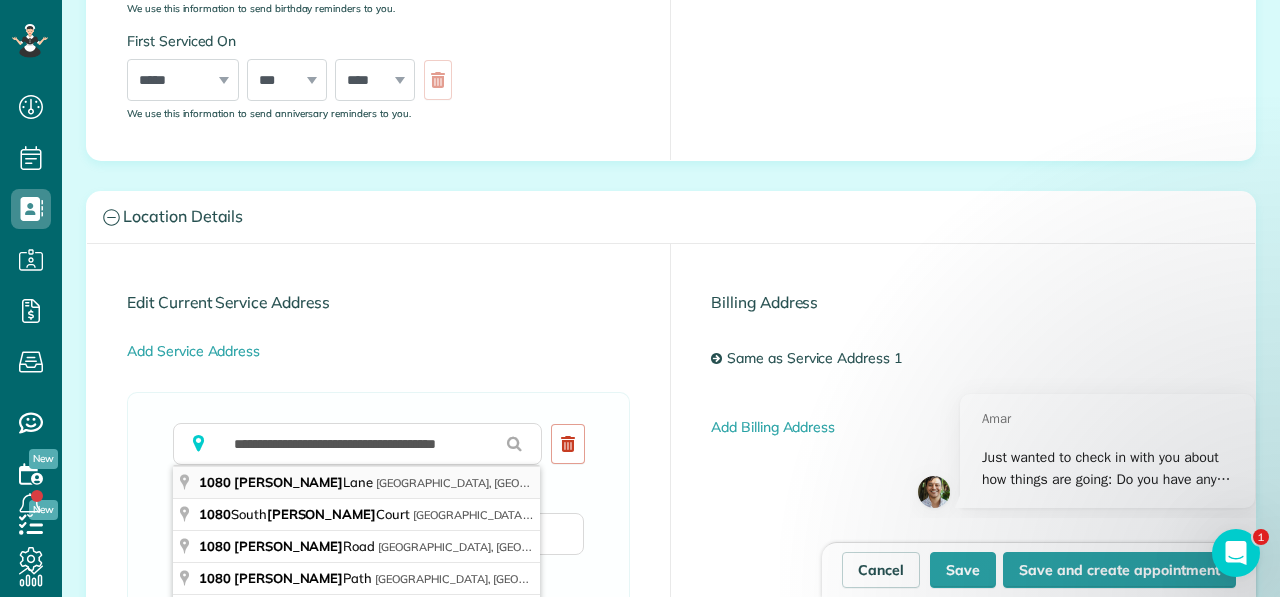 type on "**********" 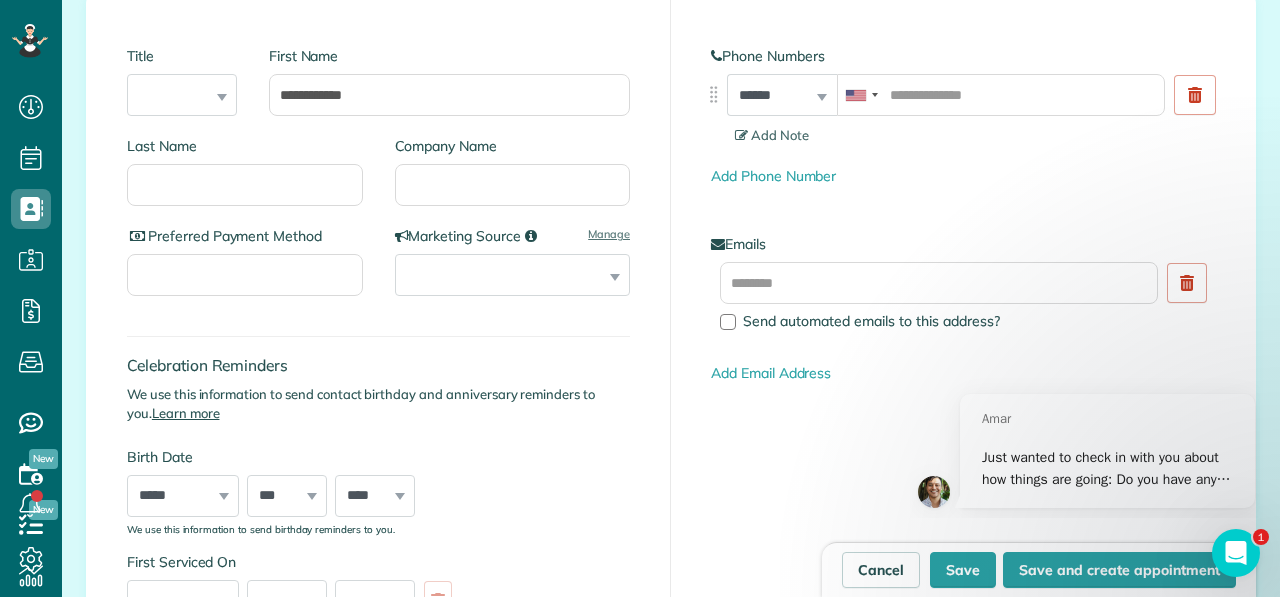 scroll, scrollTop: 195, scrollLeft: 0, axis: vertical 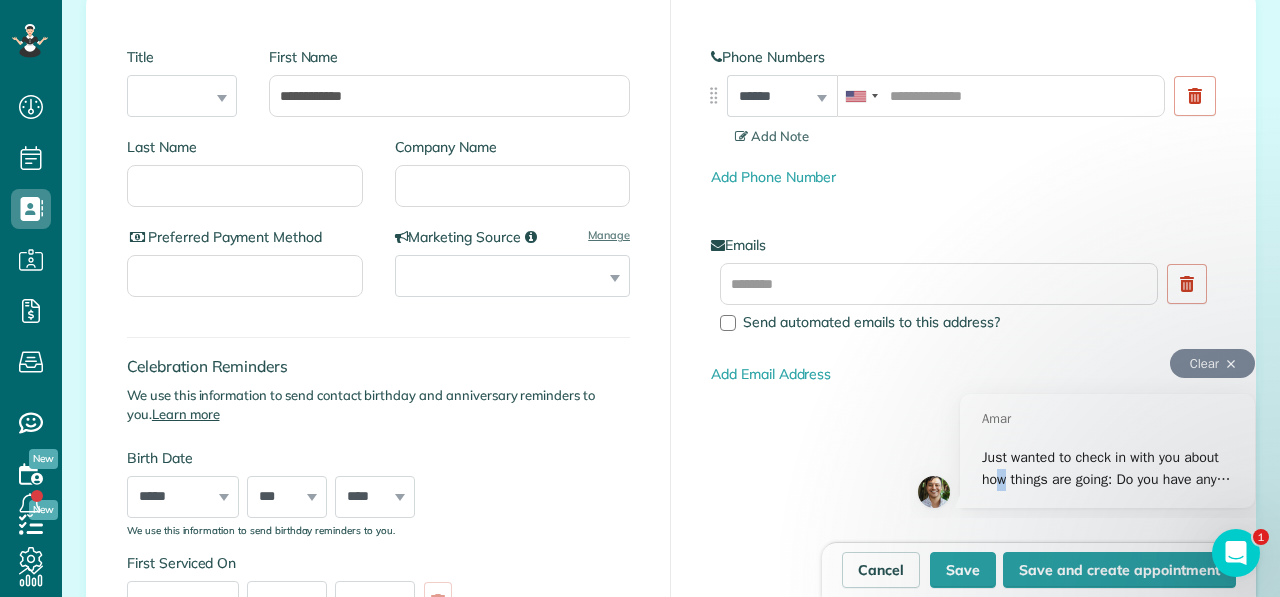 click on "Just wanted to check in with you about how things are going: Do you have any questions I can address for you? Is there anything we could be doing to better assist your company? Thanks, Amar CEO, ZenMaid PS If you haven't already I highly encourage you to schedule a demo/optimization call with our team!   https://www.zenmaid.com/optimize 😀" at bounding box center (1106, 556) 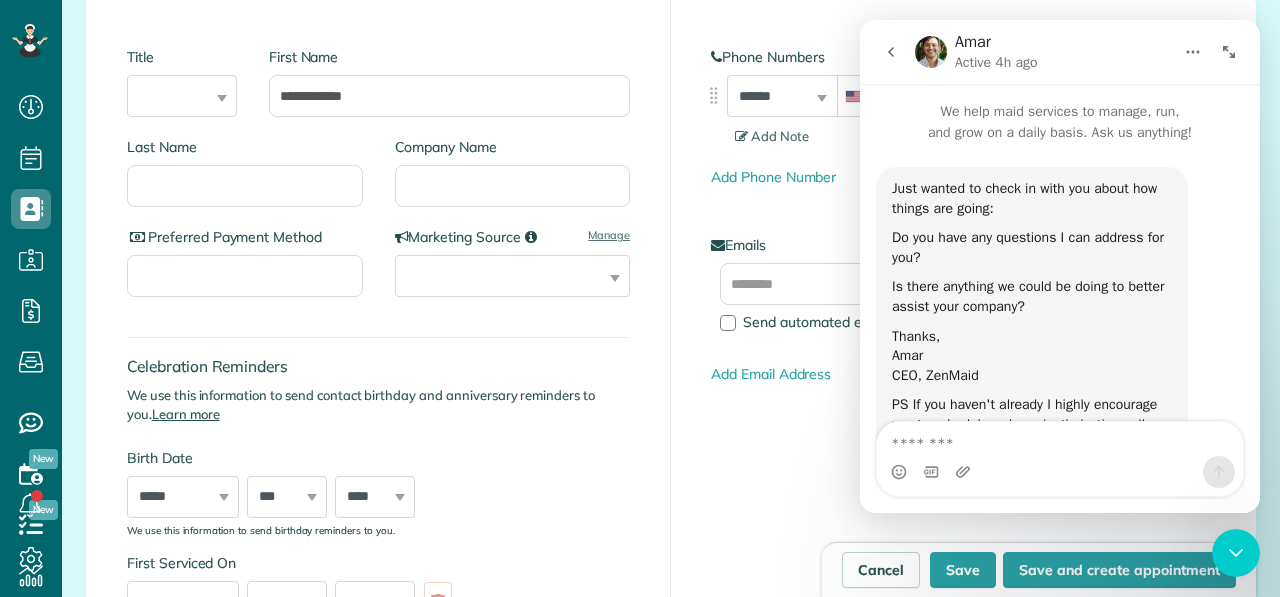 scroll, scrollTop: 0, scrollLeft: 0, axis: both 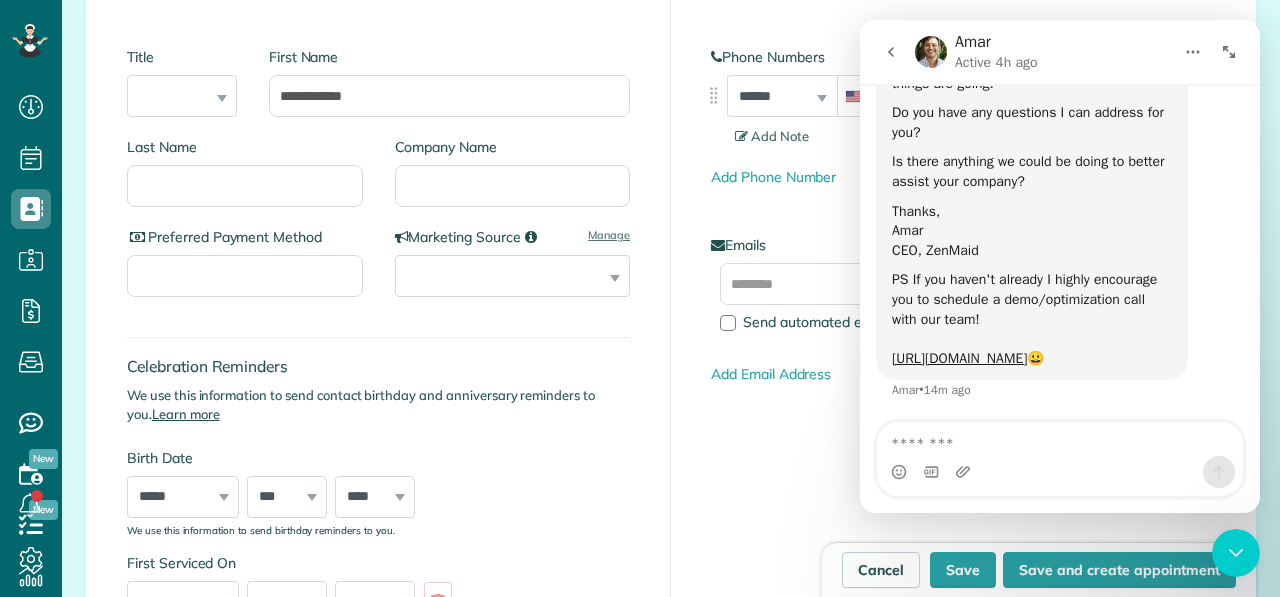 click at bounding box center [1060, 439] 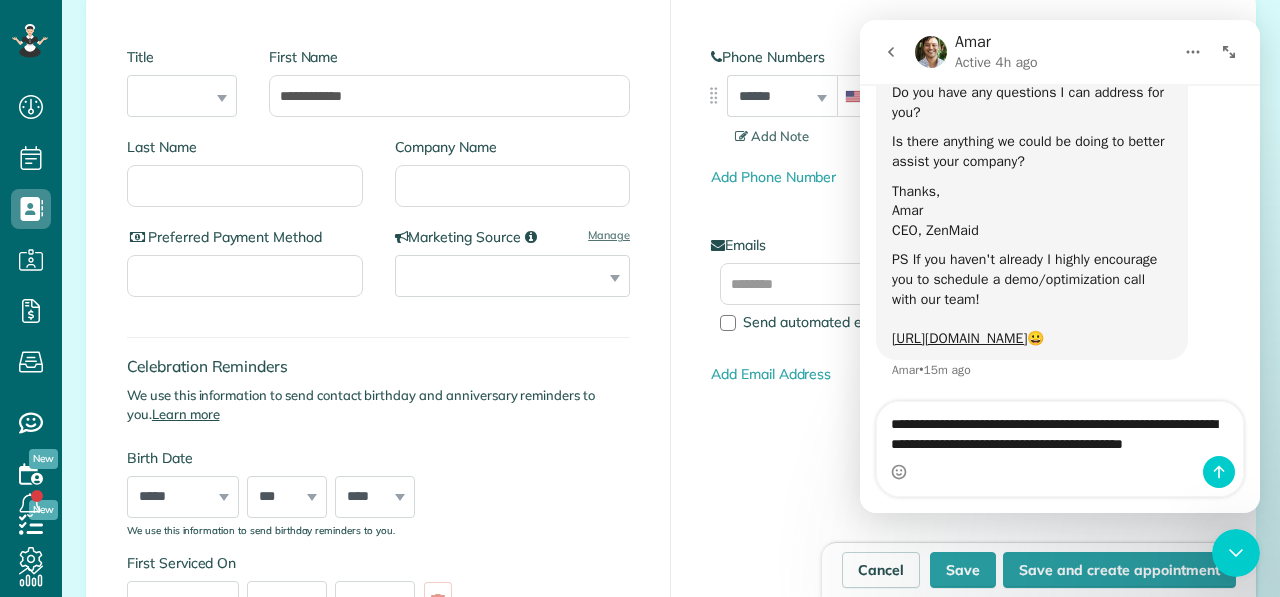 scroll, scrollTop: 165, scrollLeft: 0, axis: vertical 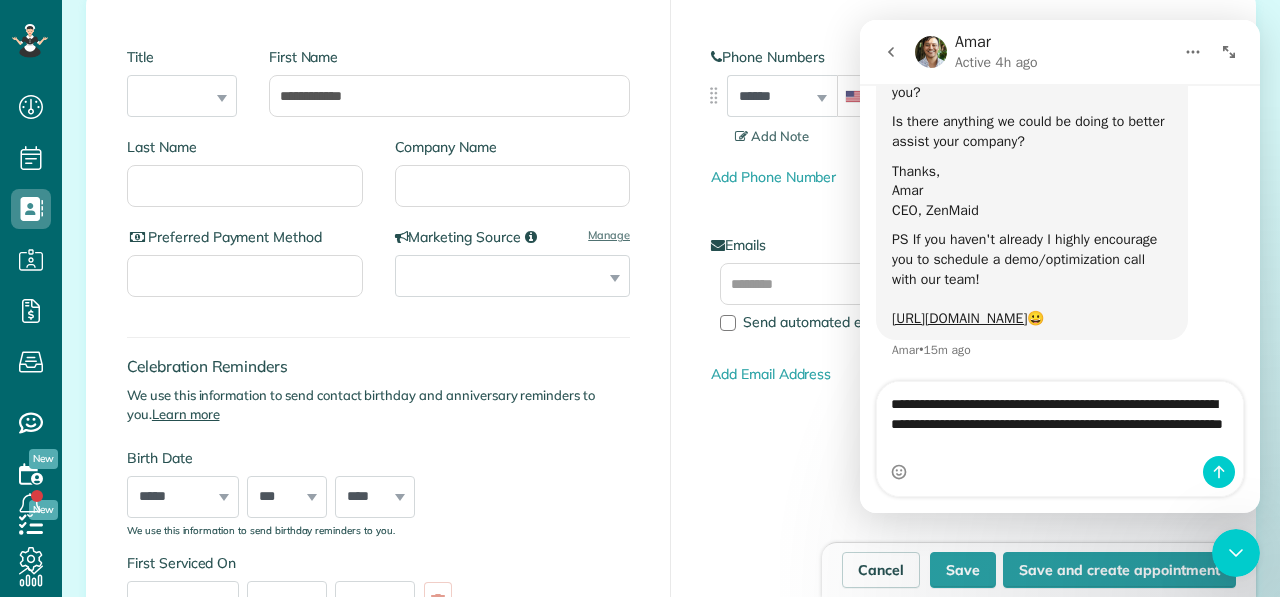type on "**********" 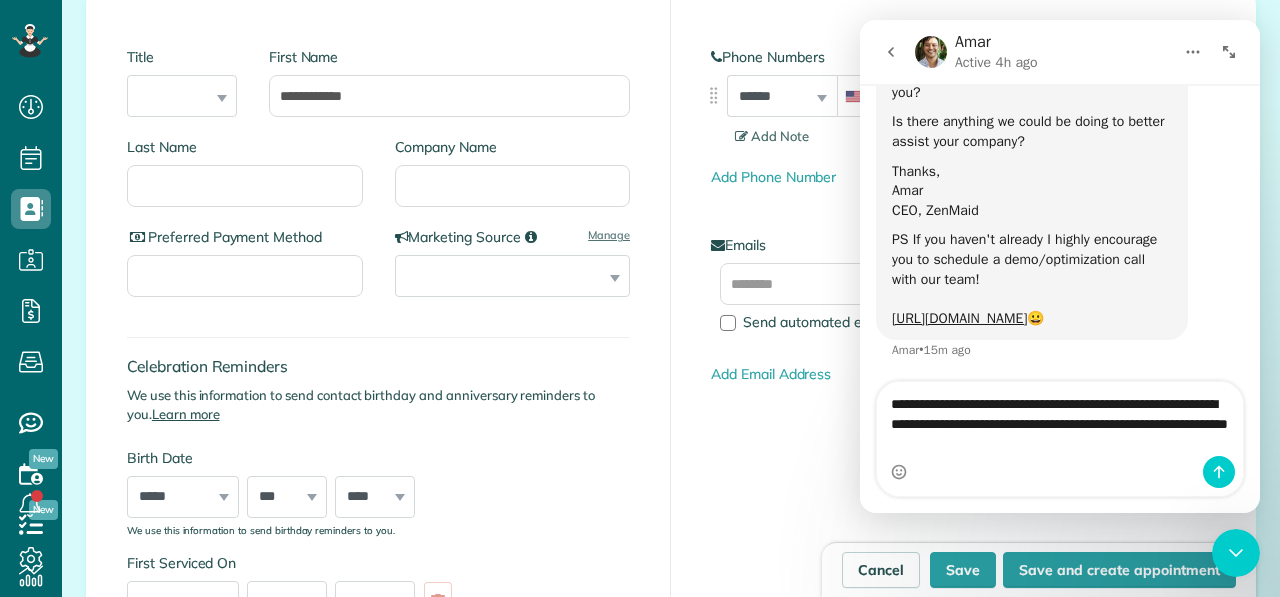 type 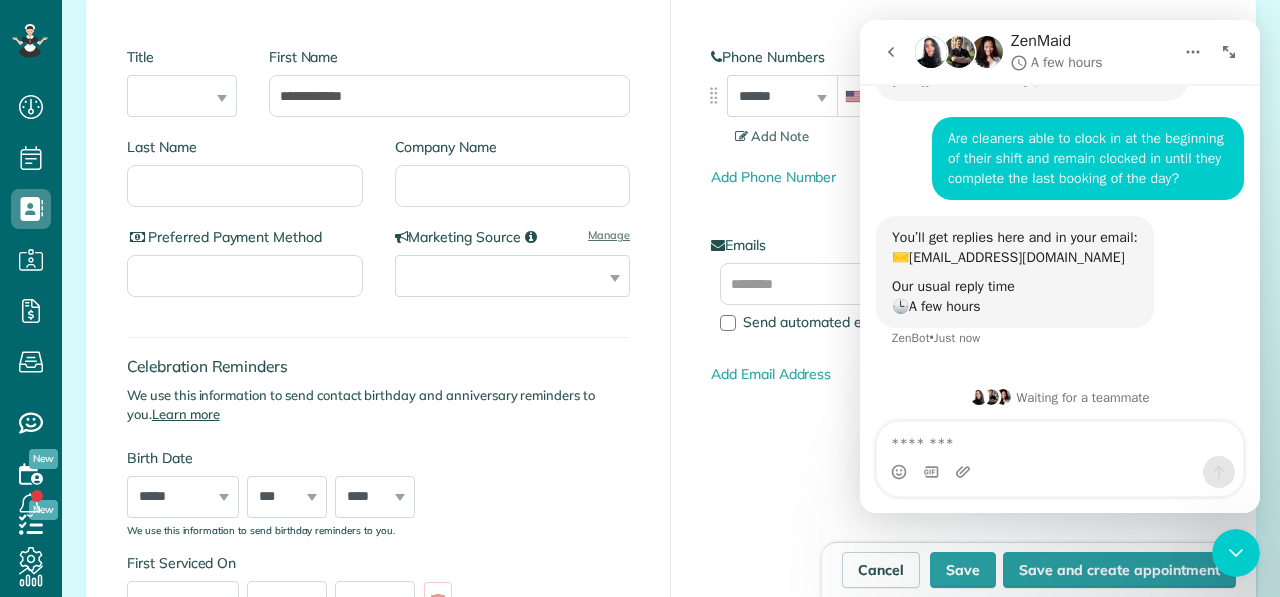scroll, scrollTop: 428, scrollLeft: 0, axis: vertical 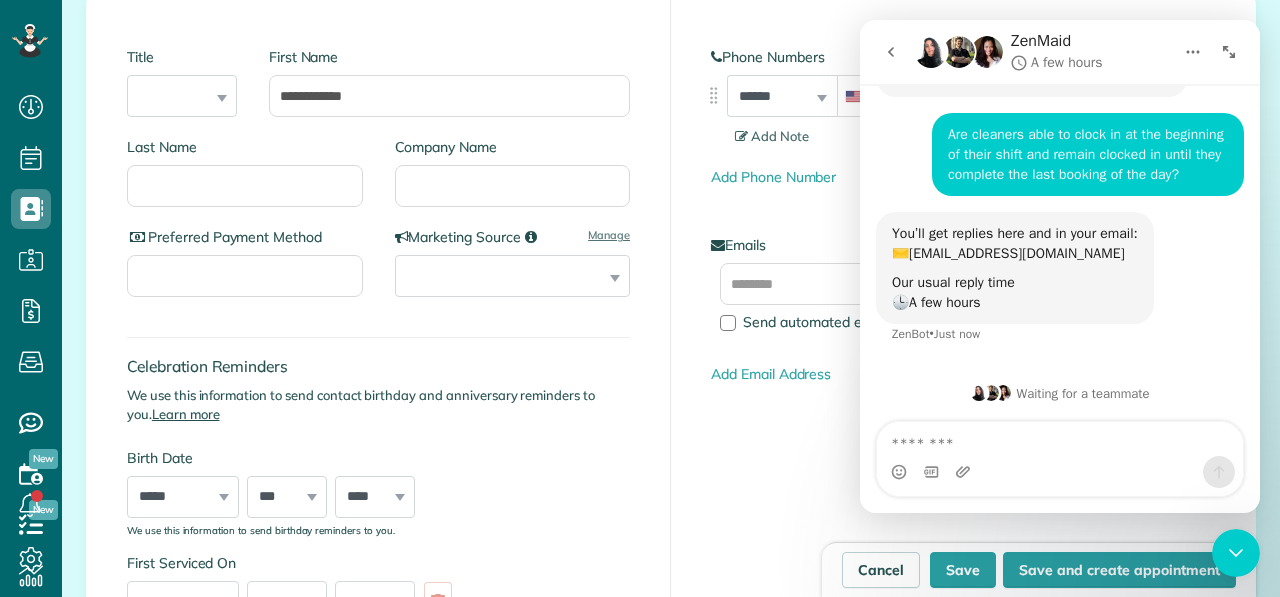 click on "**********" at bounding box center (963, 336) 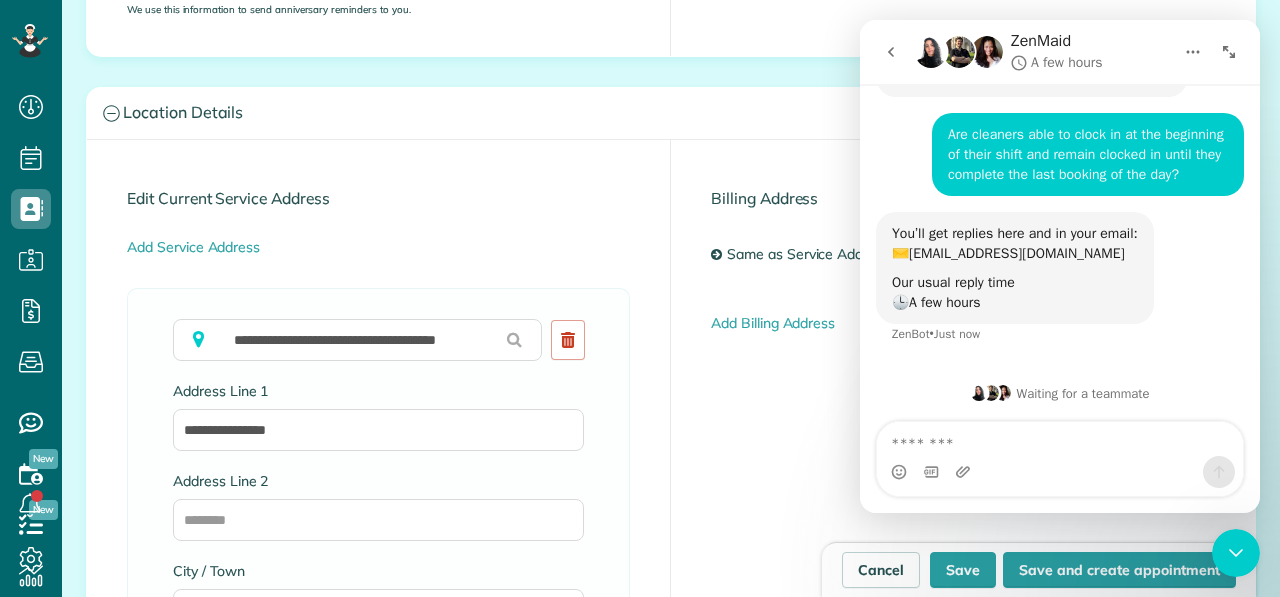scroll, scrollTop: 0, scrollLeft: 0, axis: both 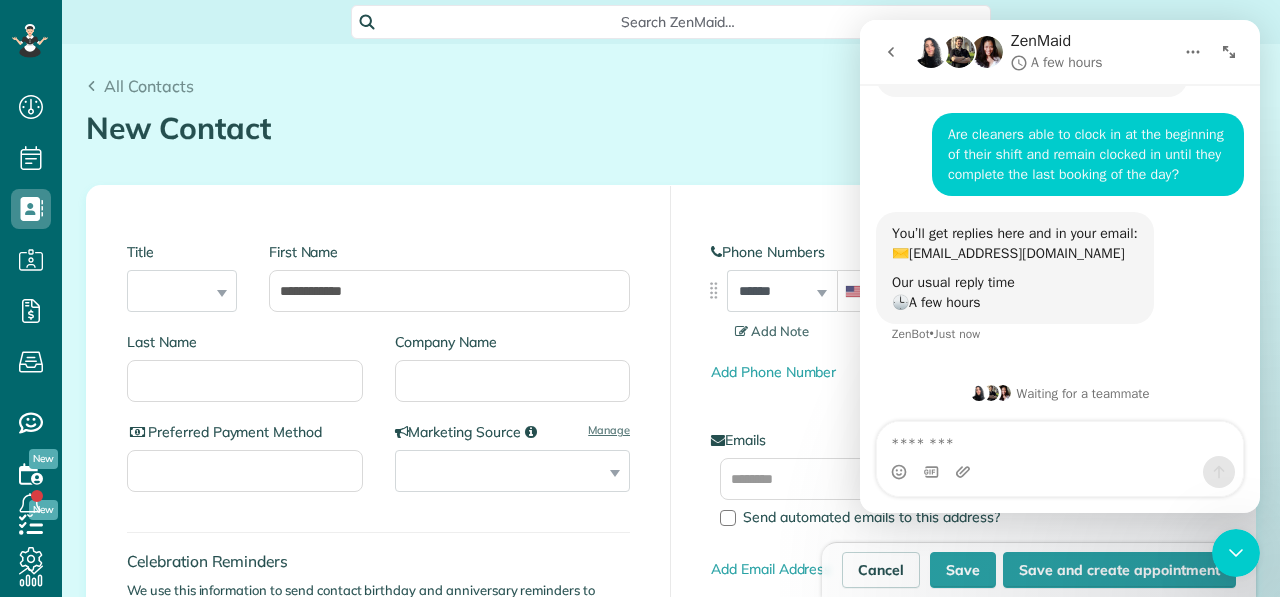 click 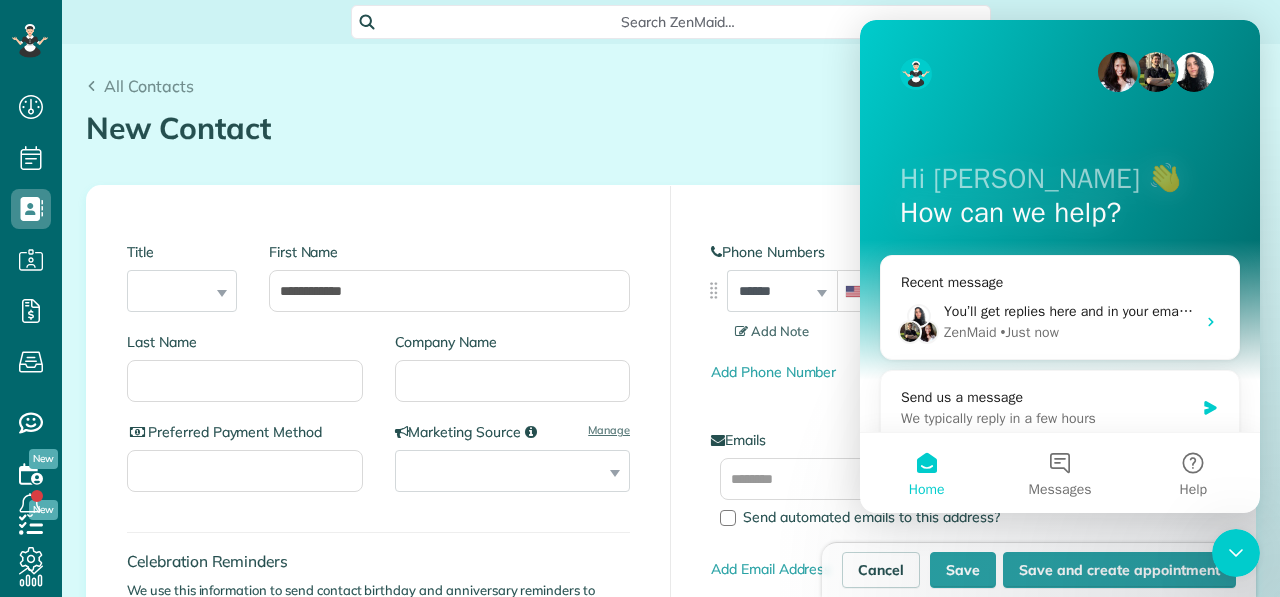 scroll, scrollTop: 0, scrollLeft: 0, axis: both 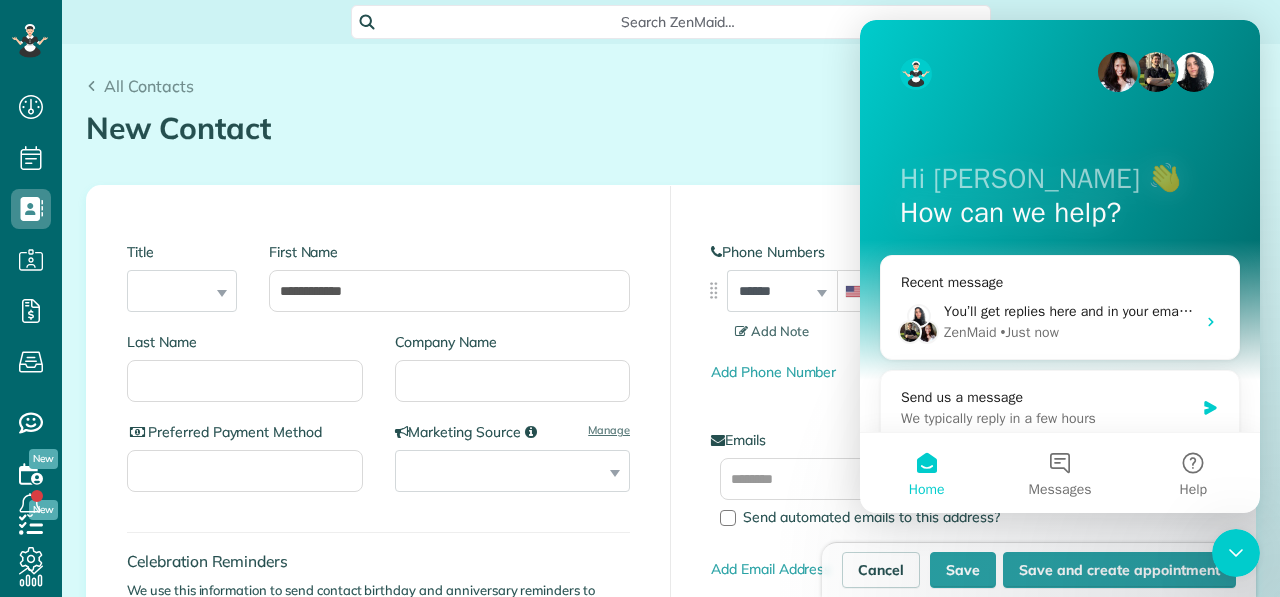 click 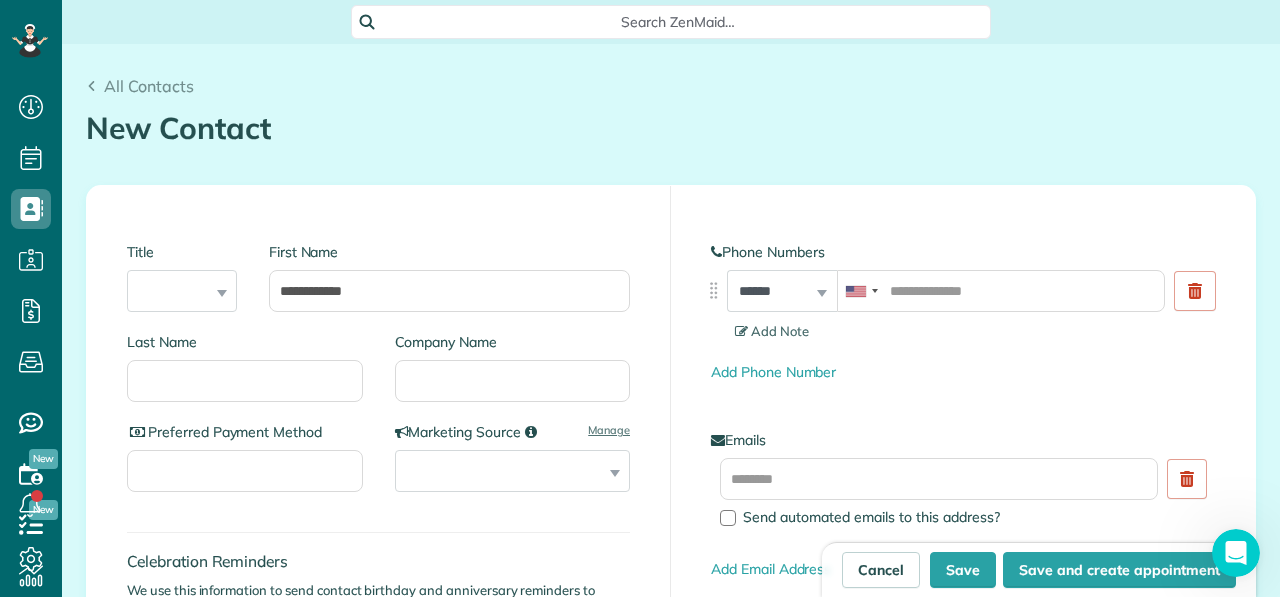 scroll, scrollTop: 0, scrollLeft: 0, axis: both 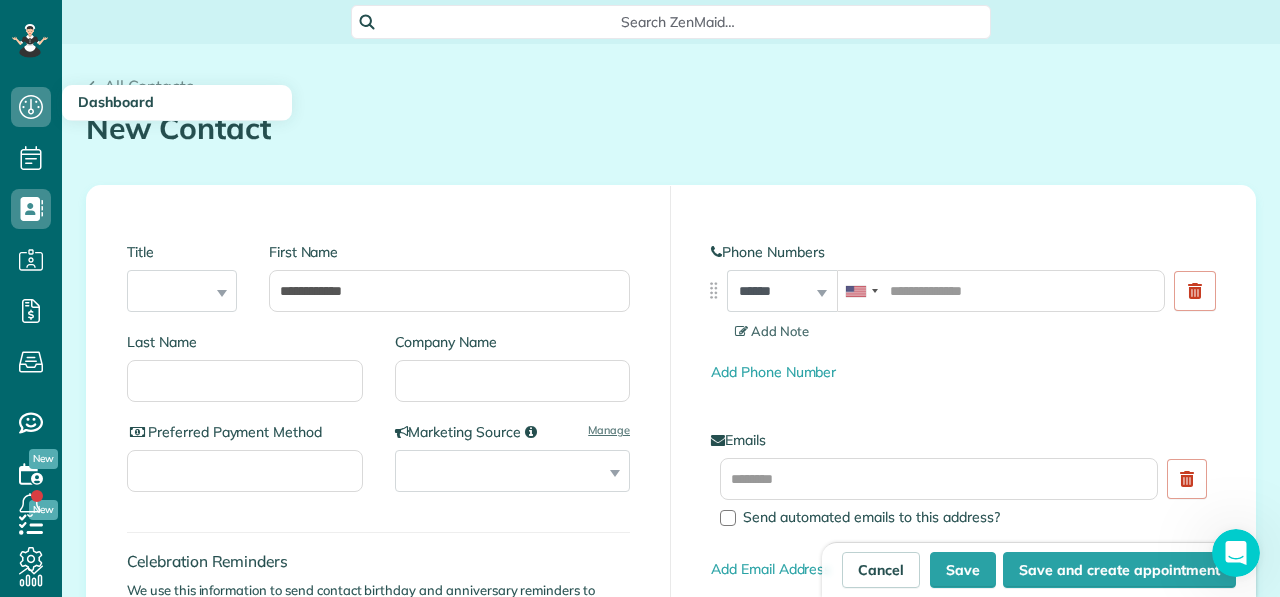 click 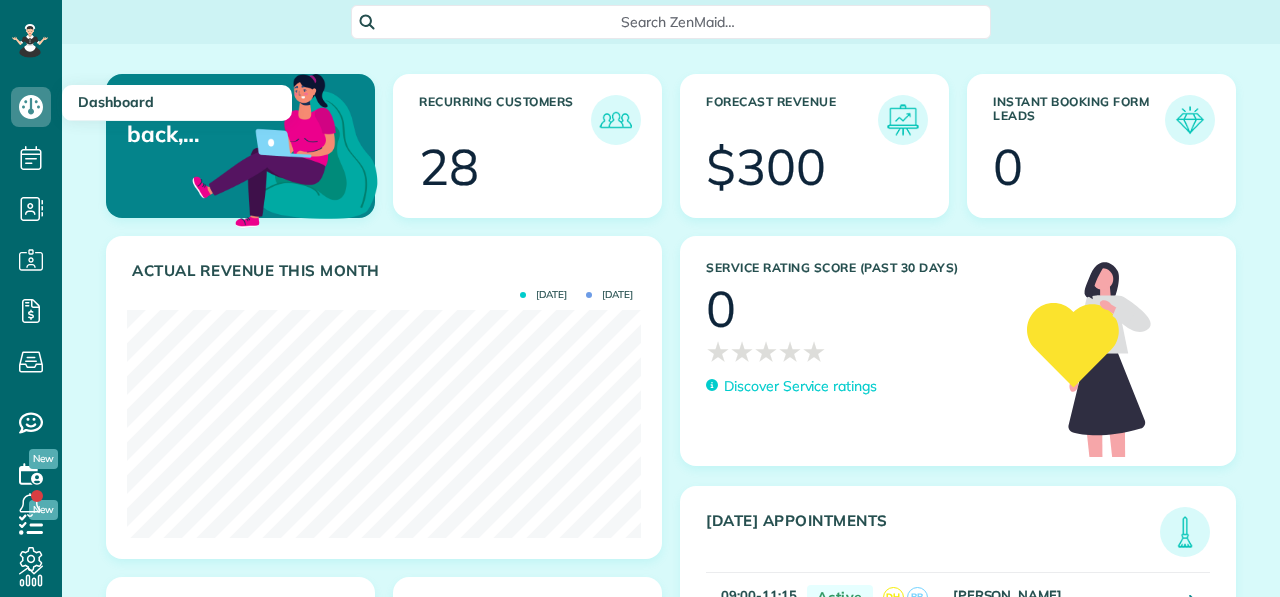 scroll, scrollTop: 0, scrollLeft: 0, axis: both 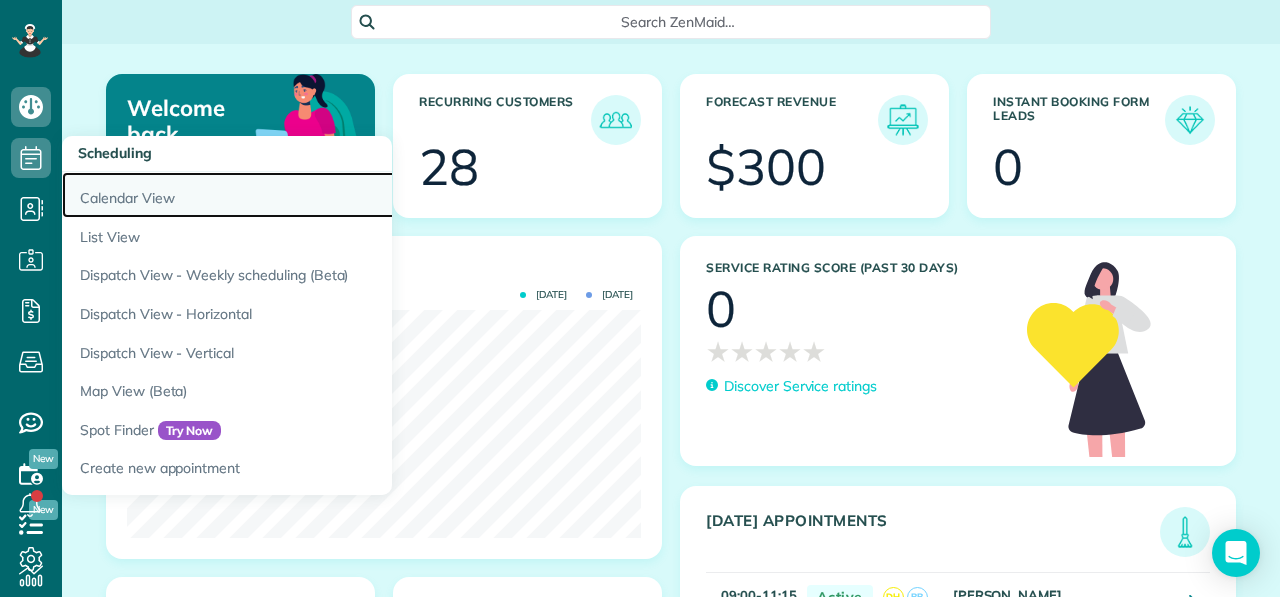 click on "Calendar View" at bounding box center [312, 195] 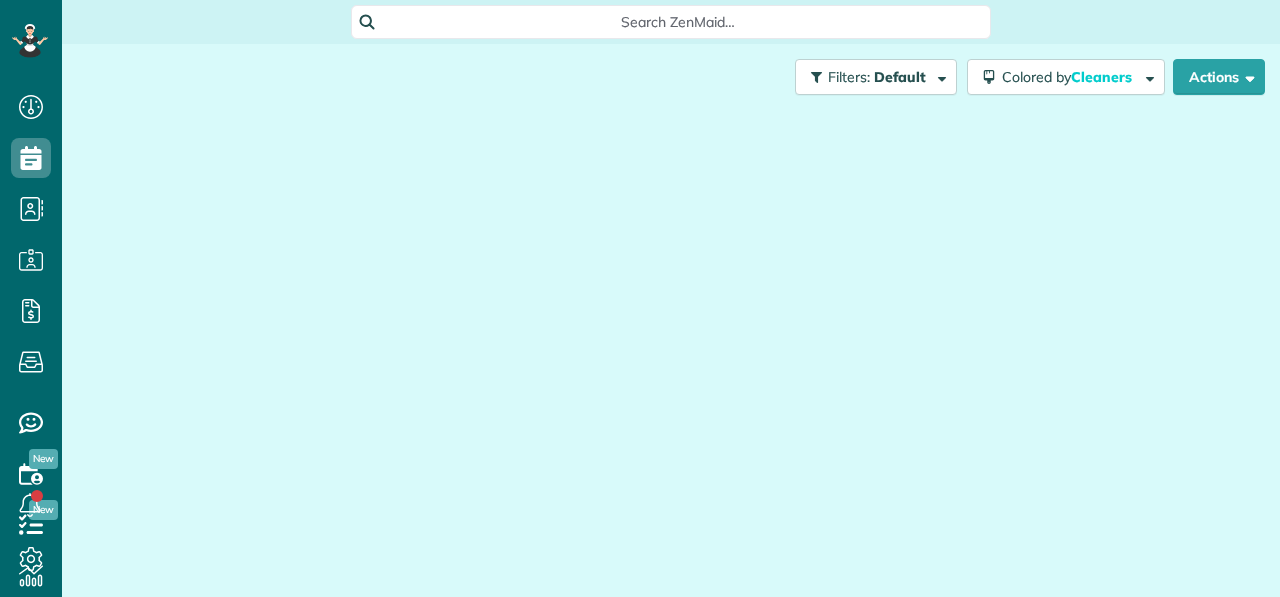 scroll, scrollTop: 0, scrollLeft: 0, axis: both 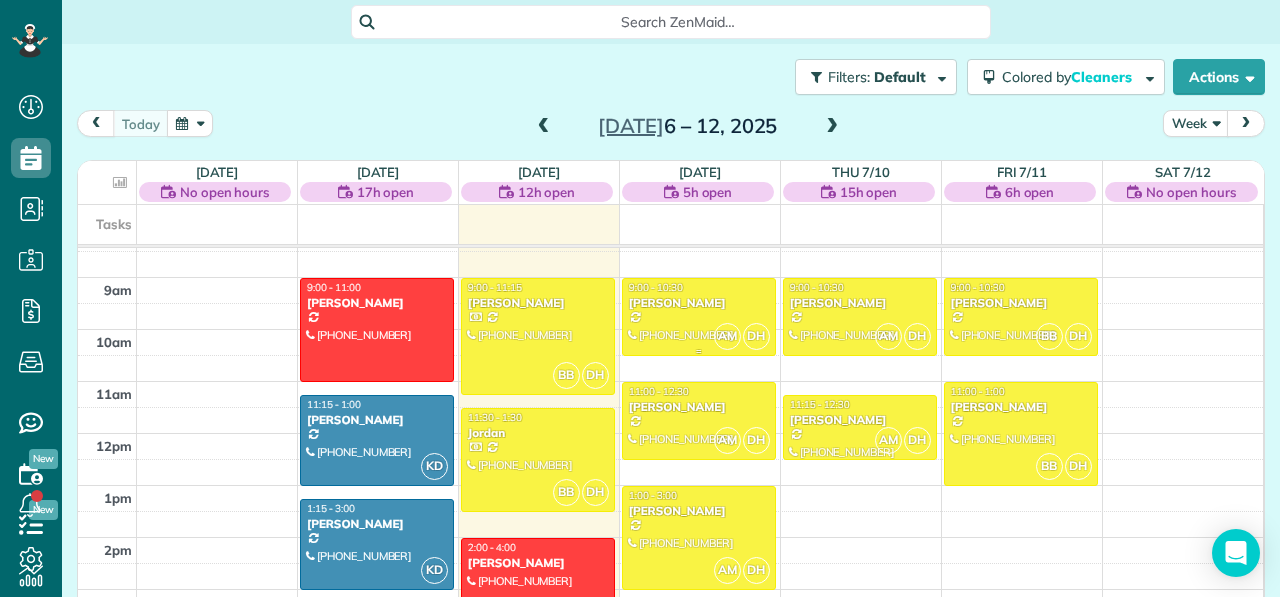 click on "[PERSON_NAME]" at bounding box center (699, 303) 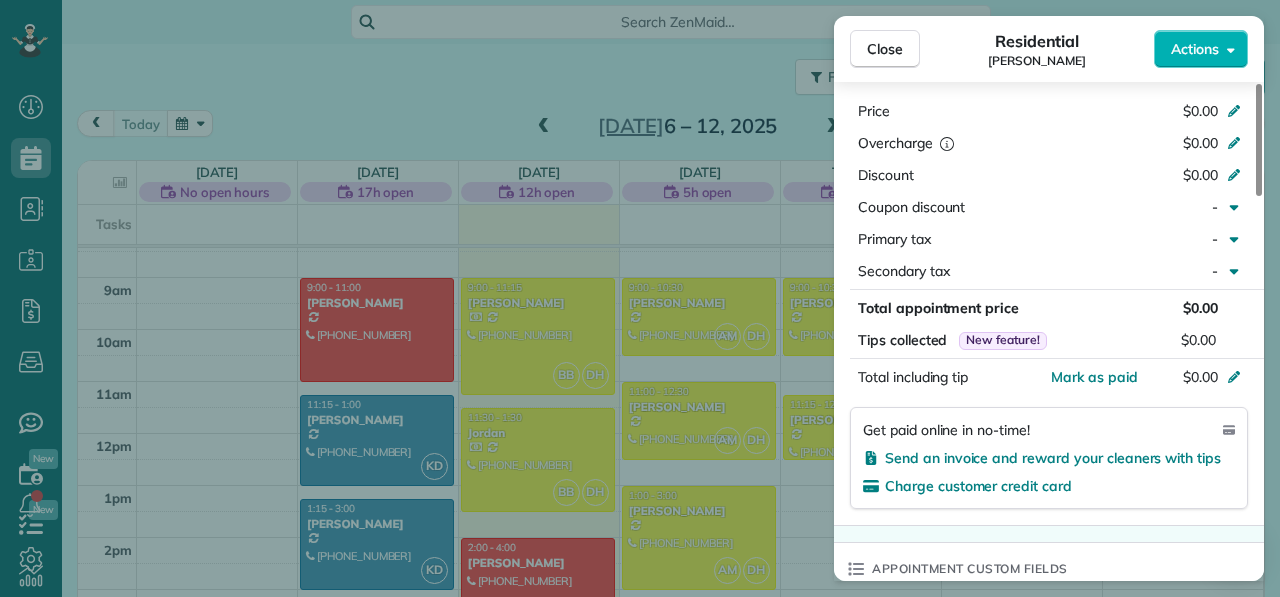 scroll, scrollTop: 921, scrollLeft: 0, axis: vertical 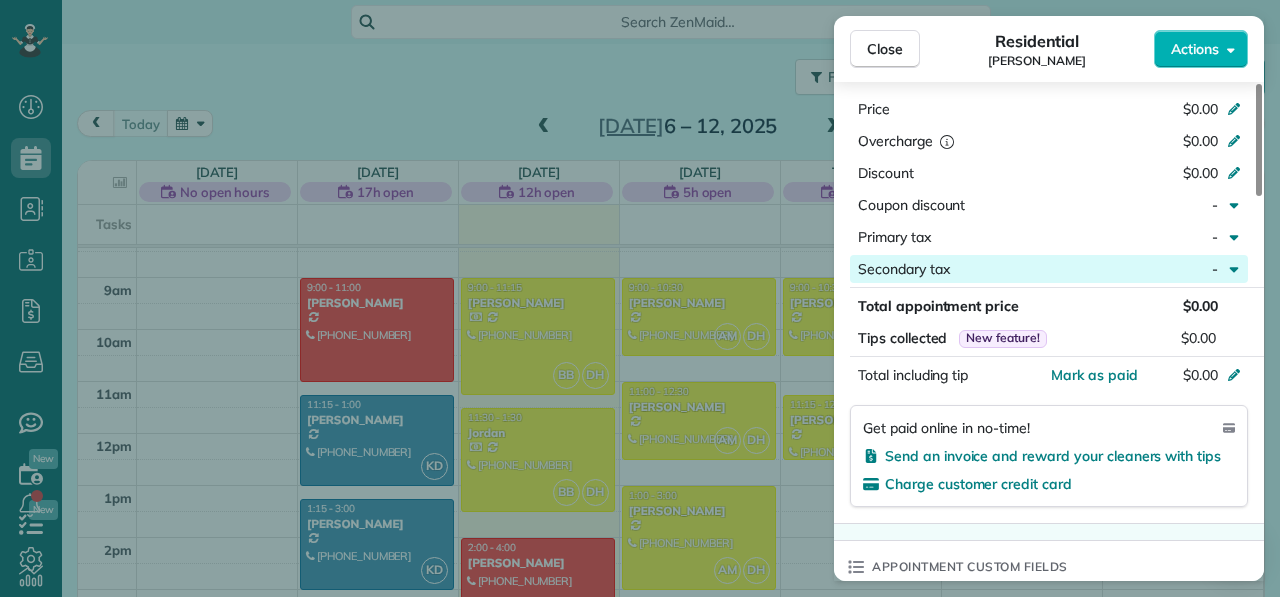 click 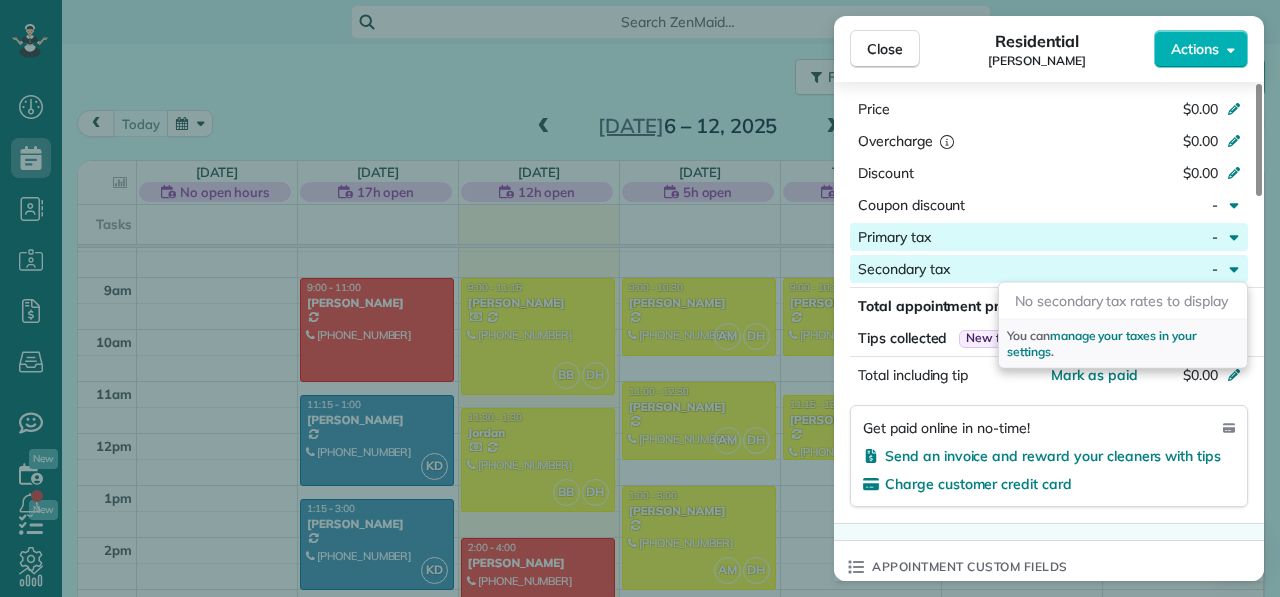 click 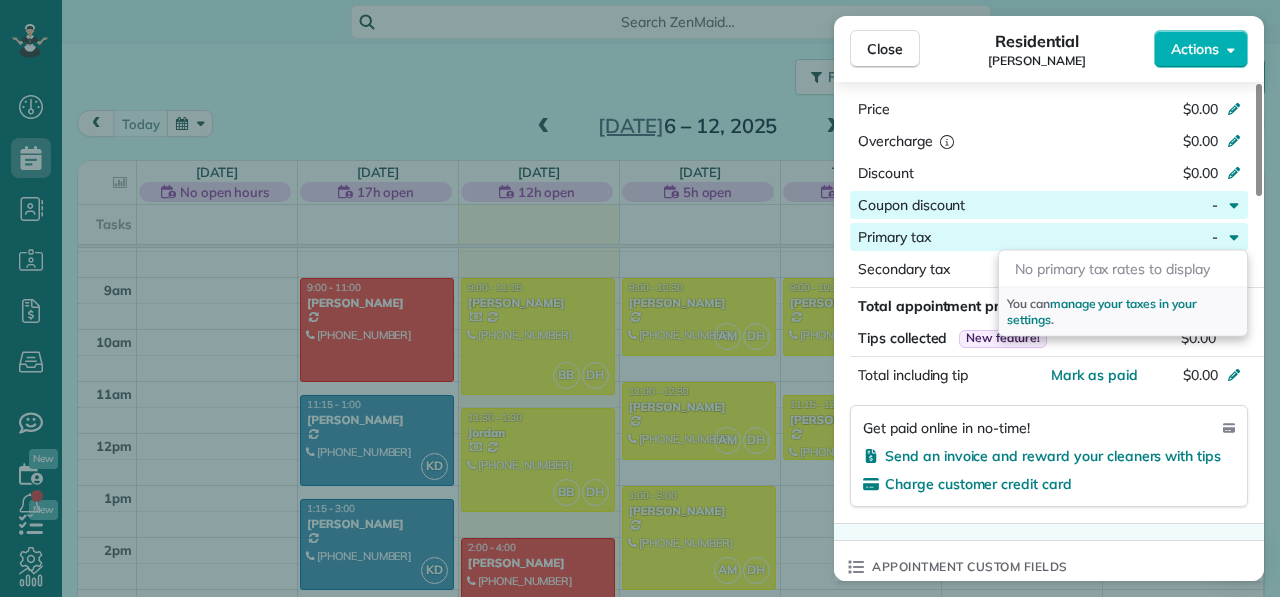 click 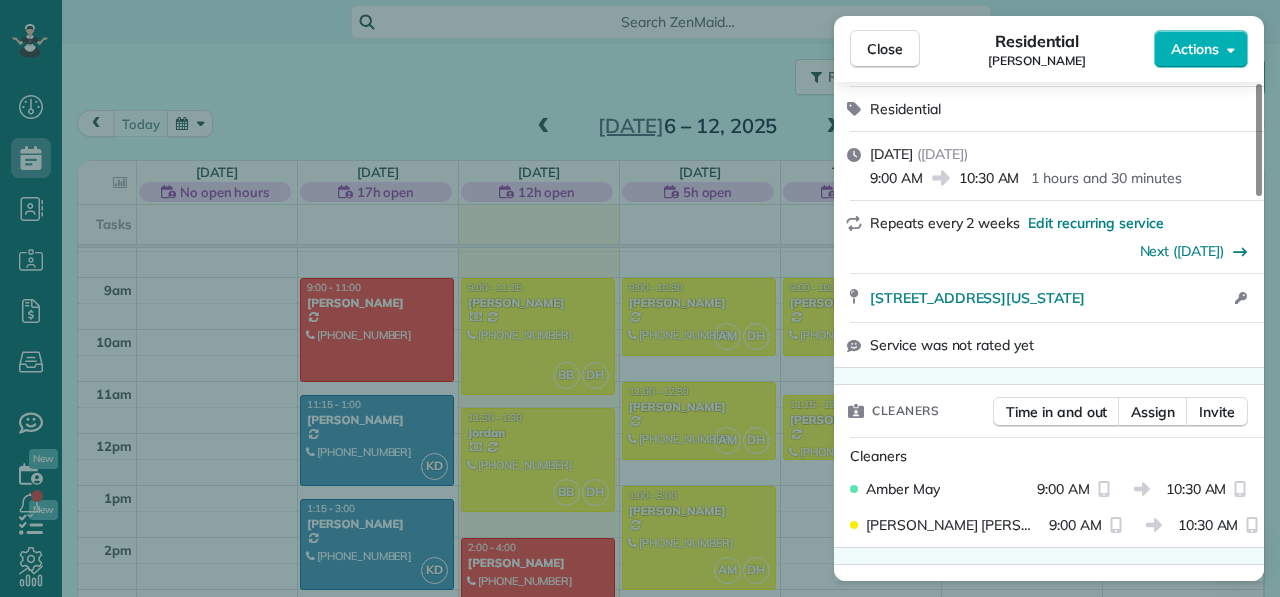 scroll, scrollTop: 0, scrollLeft: 0, axis: both 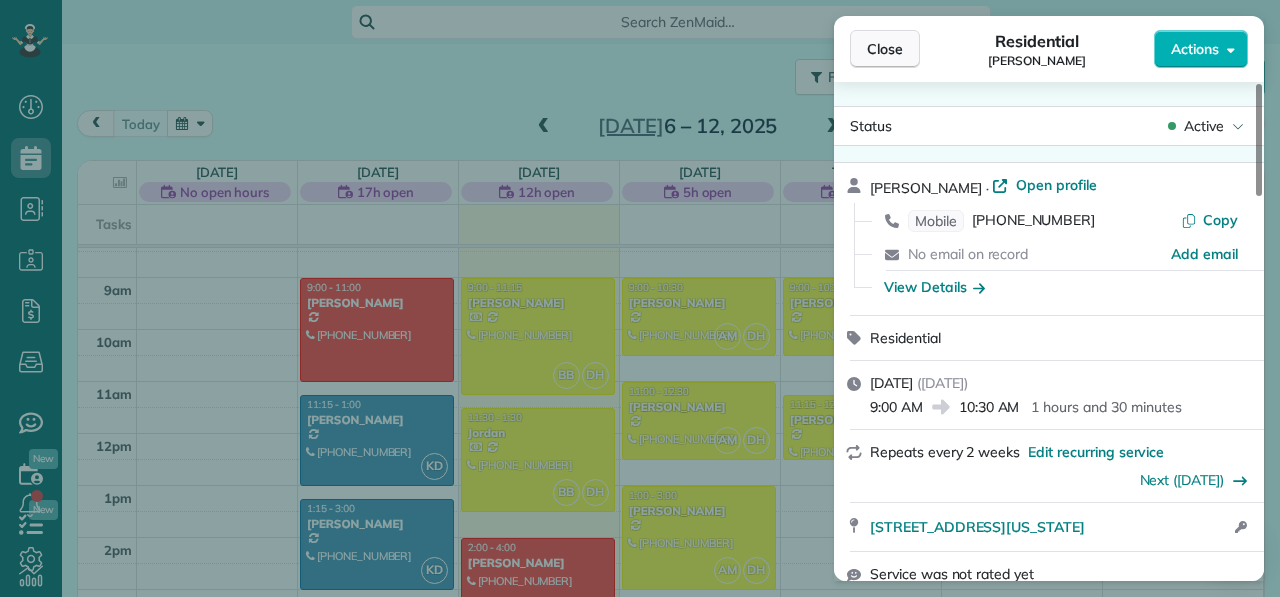 click on "Close" at bounding box center [885, 49] 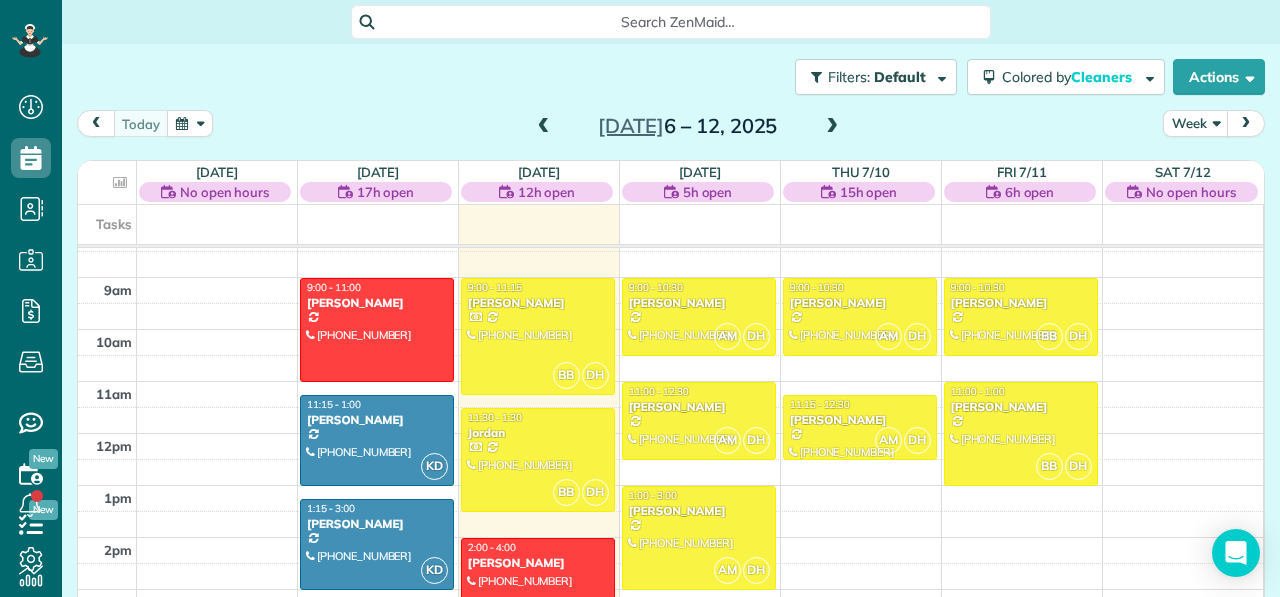 click at bounding box center [96, 123] 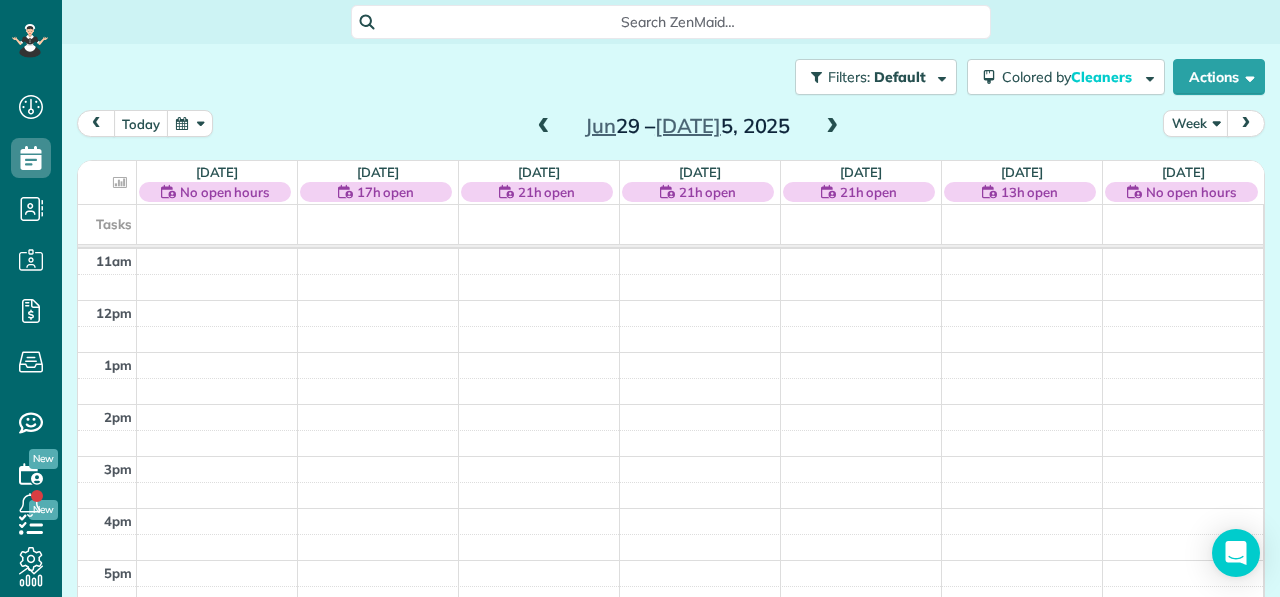 scroll, scrollTop: 872, scrollLeft: 0, axis: vertical 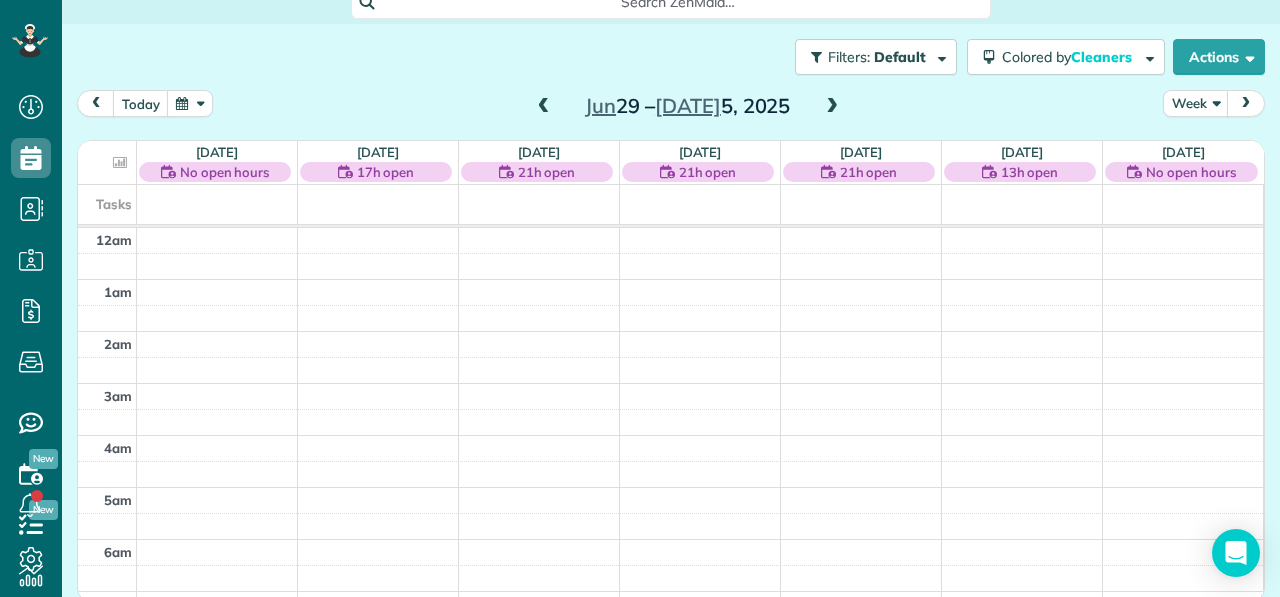 click at bounding box center [832, 107] 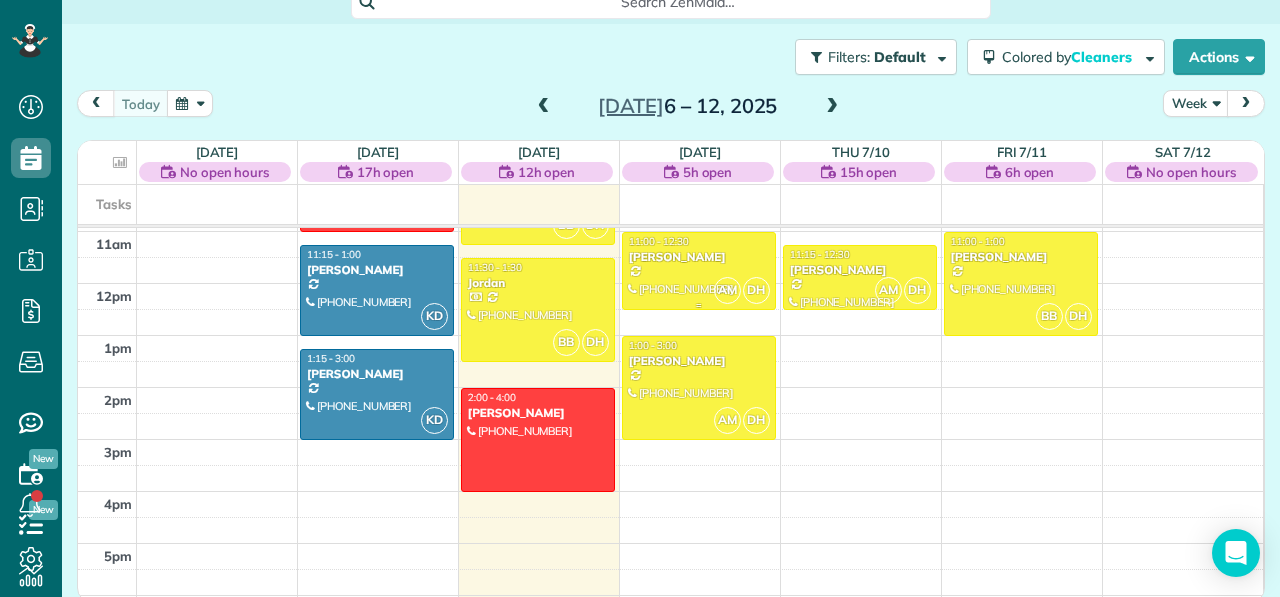 scroll, scrollTop: 557, scrollLeft: 0, axis: vertical 